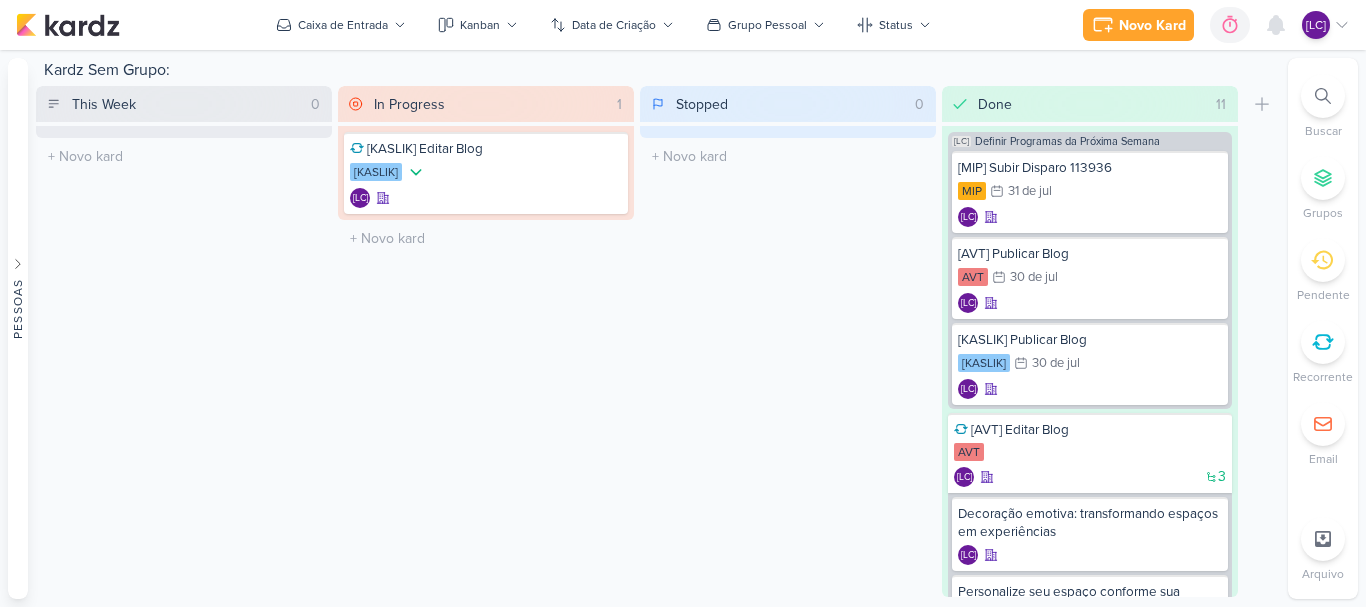 scroll, scrollTop: 0, scrollLeft: 0, axis: both 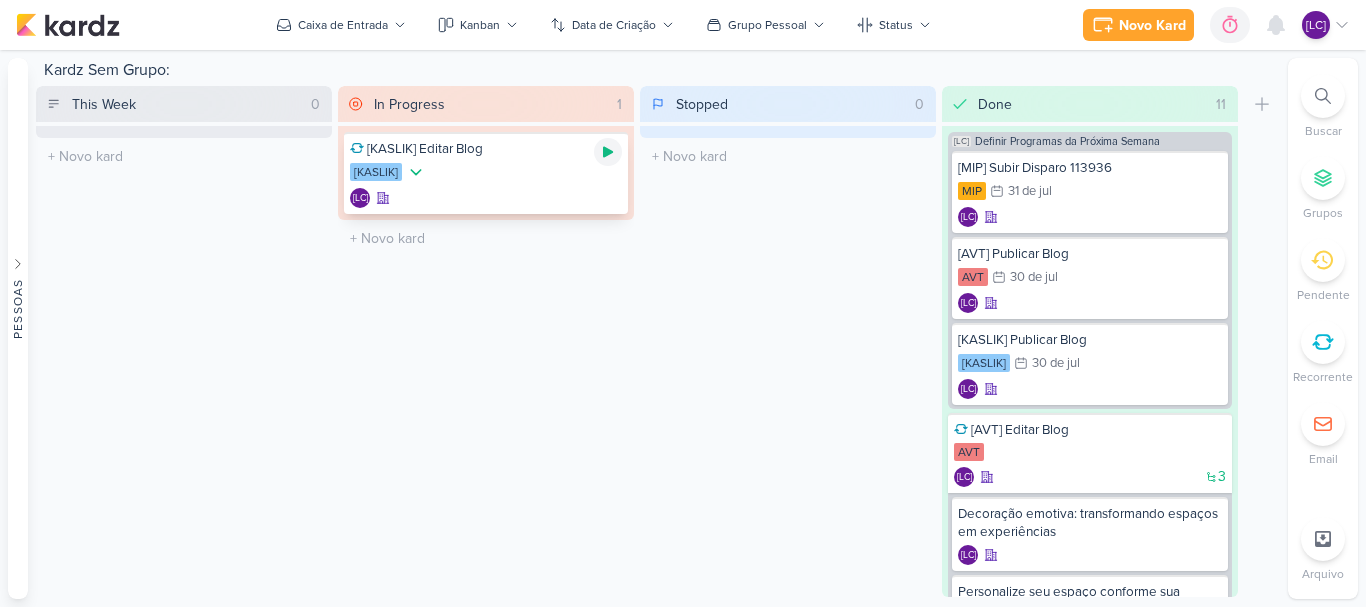 click 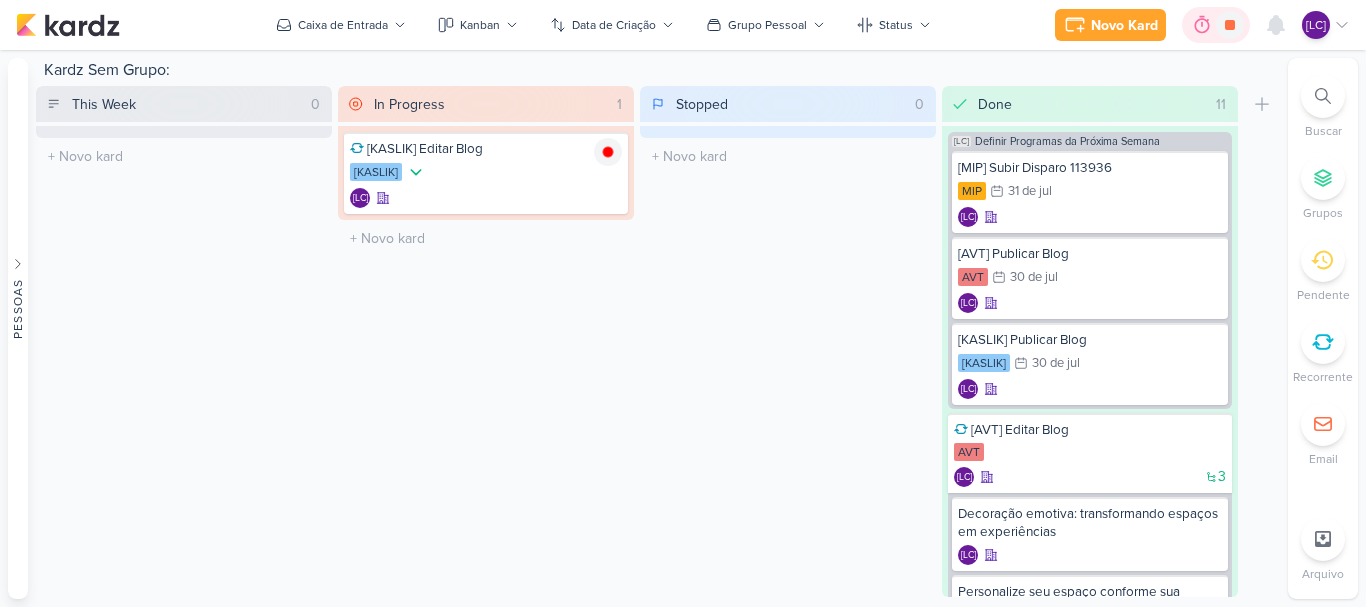 click at bounding box center [1202, 25] 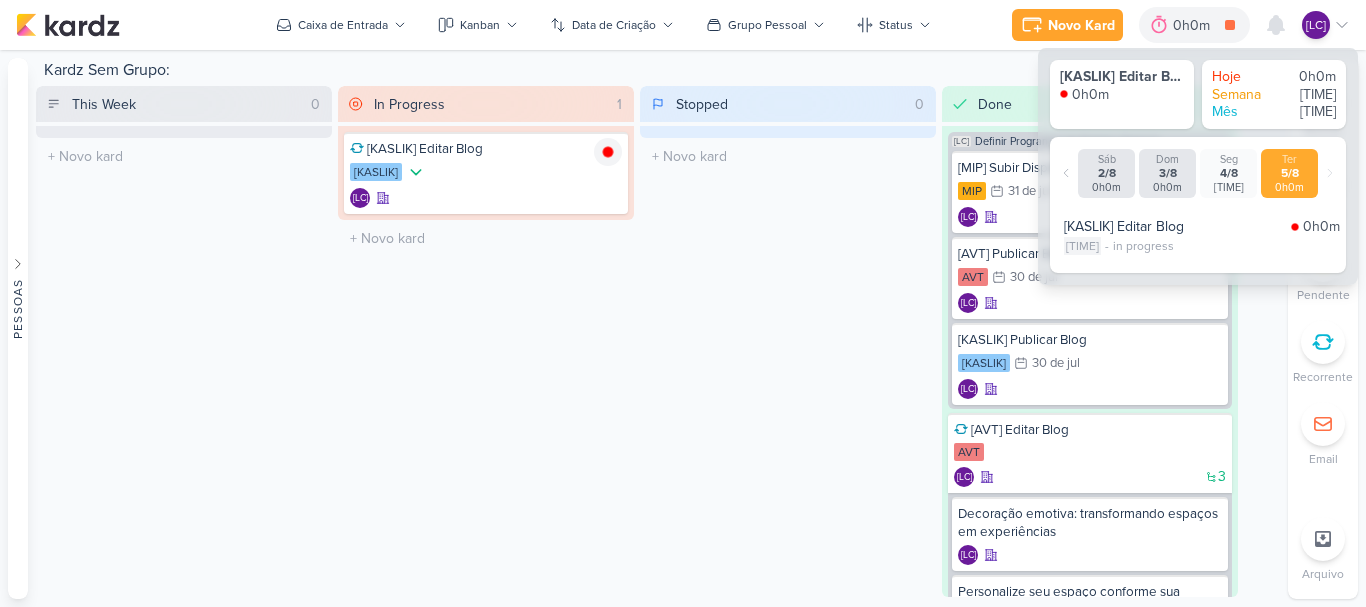 click on "14:21" at bounding box center (1082, 246) 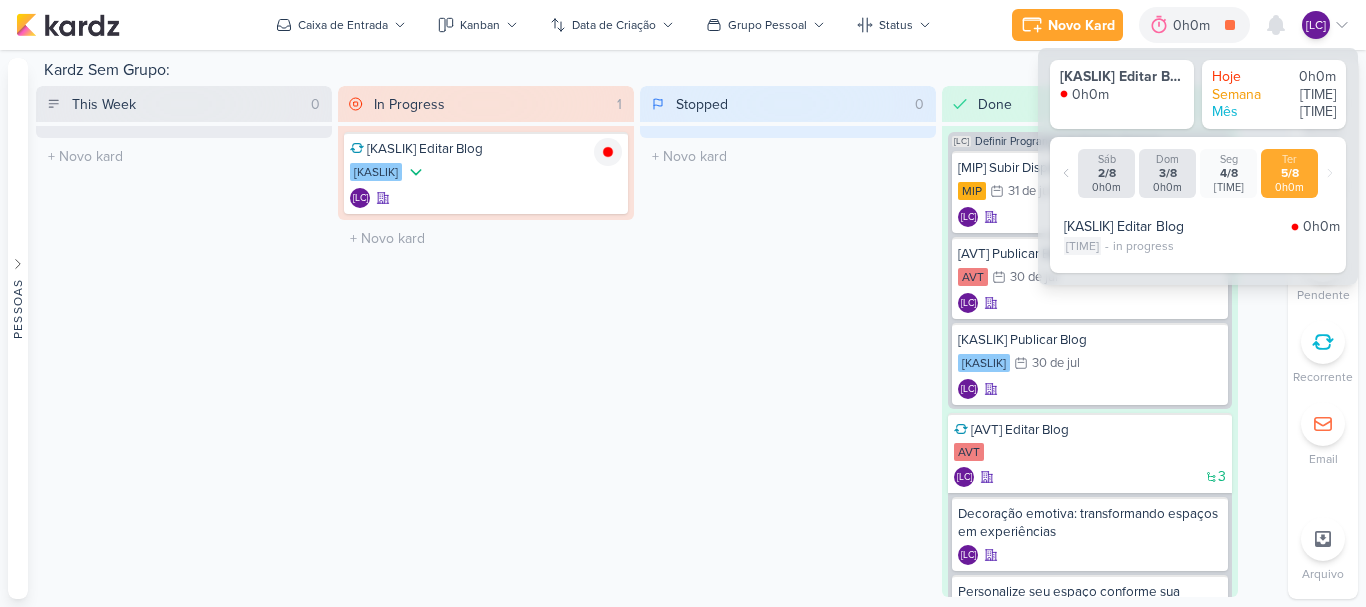 select on "14" 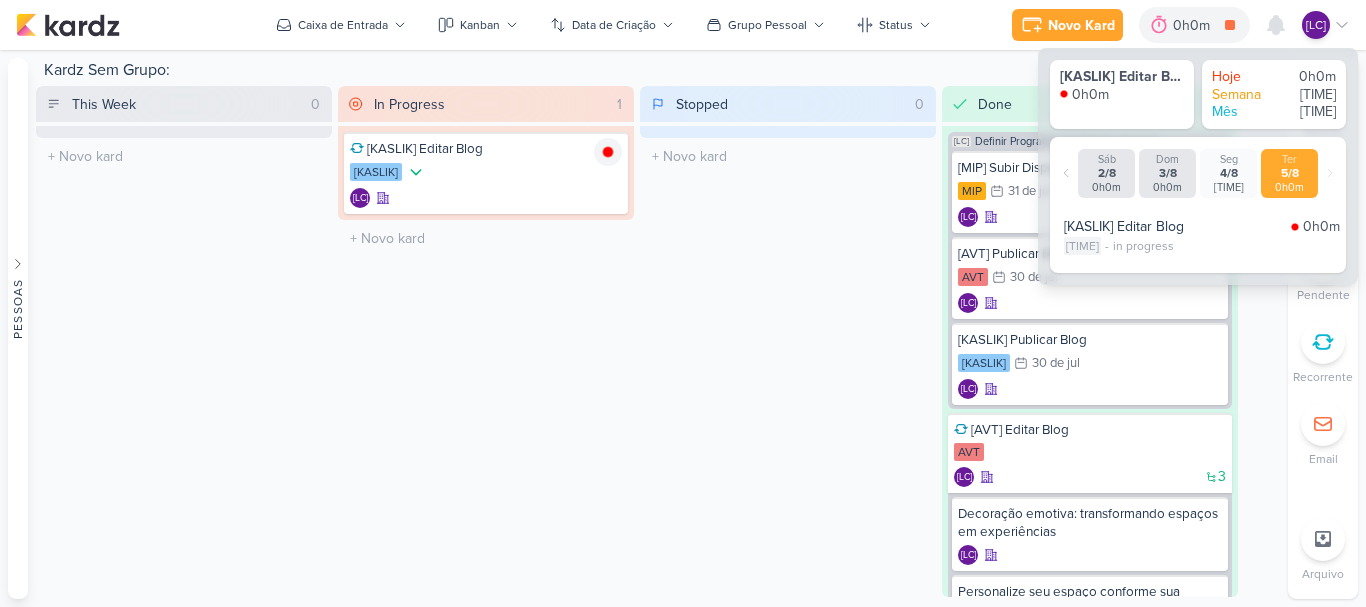 select on "21" 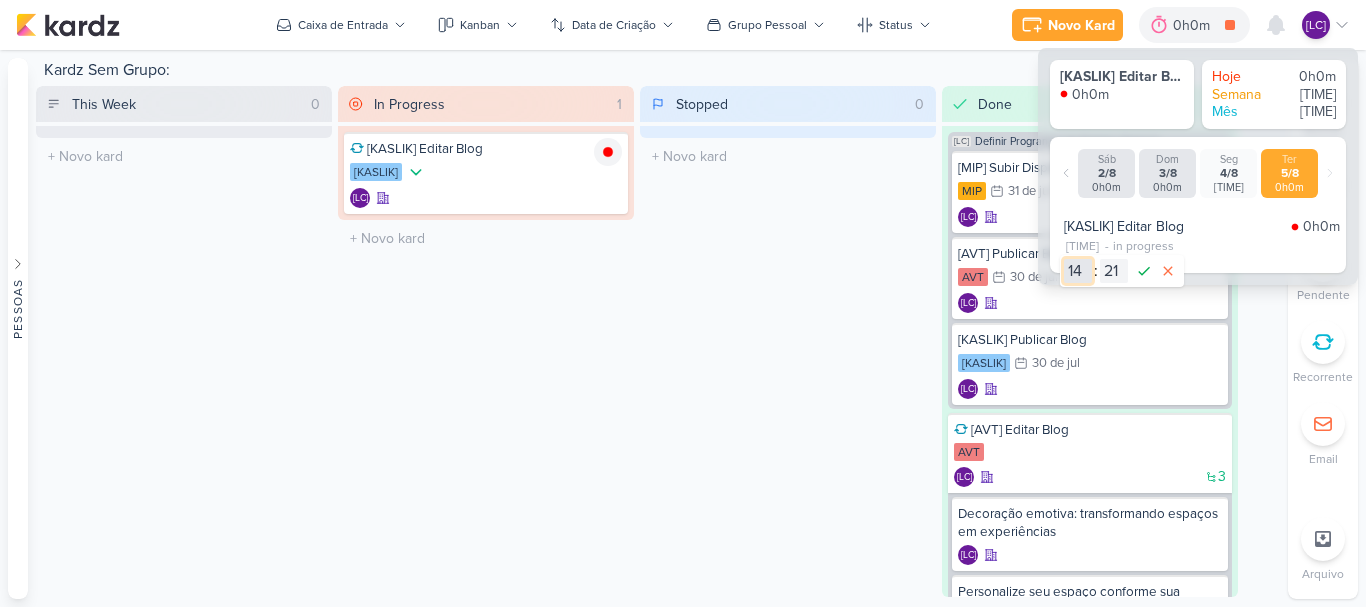 click on "00 01 02 03 04 05 06 07 08 09 10 11 12 13 14 15 16 17 18 19 20 21 22 23" at bounding box center [1078, 271] 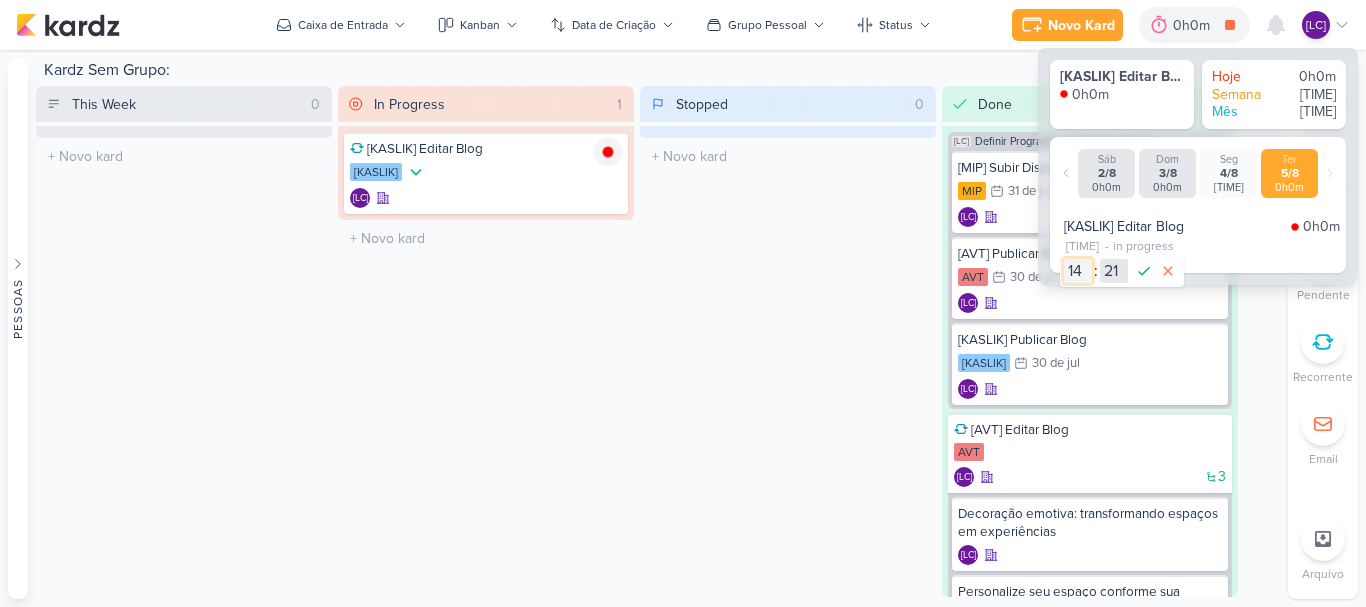 select on "10" 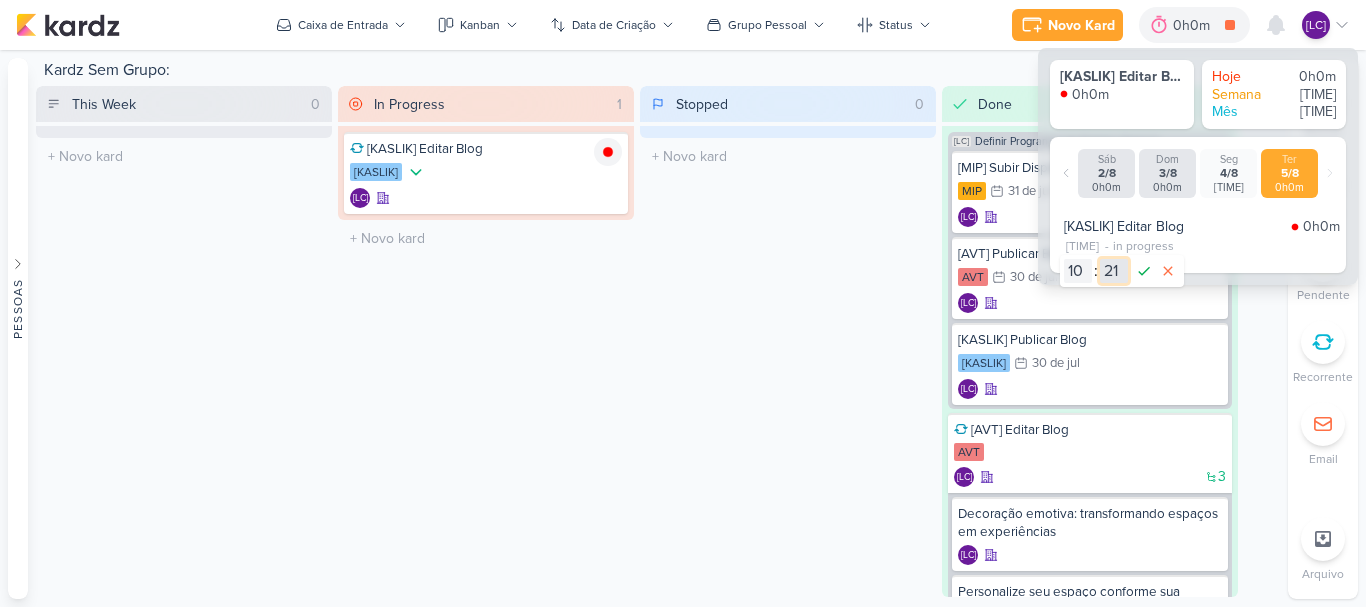 click on "00 01 02 03 04 05 06 07 08 09 10 11 12 13 14 15 16 17 18 19 20 21 22 23 24 25 26 27 28 29 30 31 32 33 34 35 36 37 38 39 40 41 42 43 44 45 46 47 48 49 50 51 52 53 54 55 56 57 58 59" at bounding box center [1114, 271] 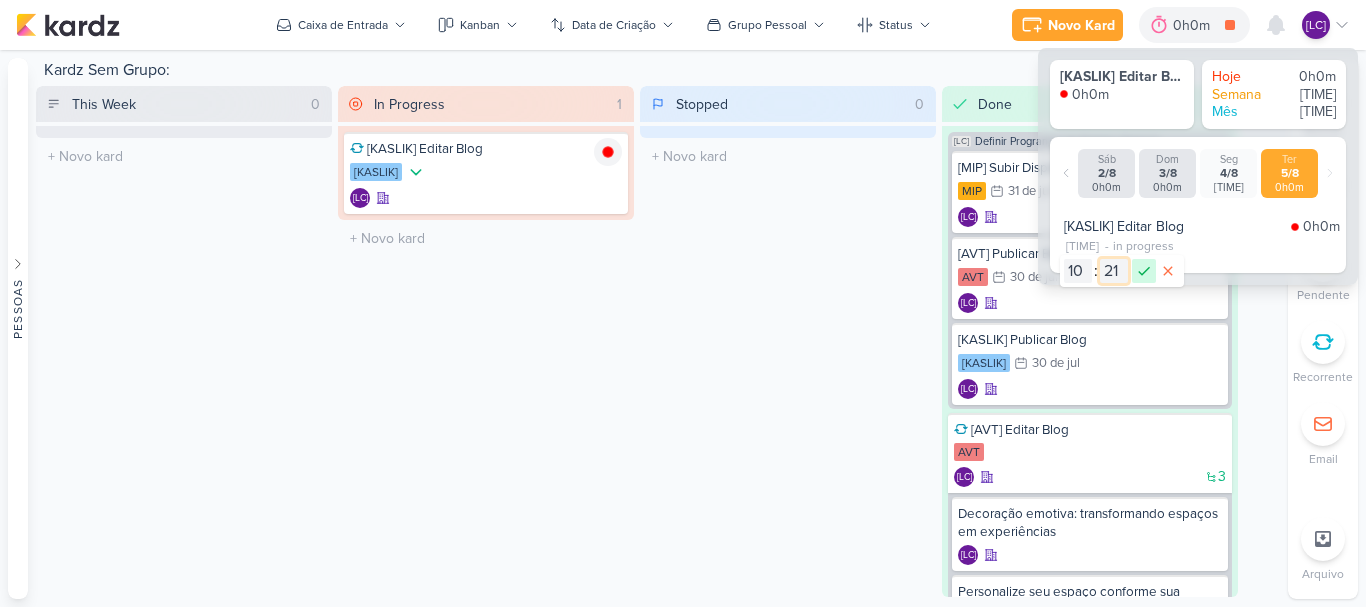 select on "20" 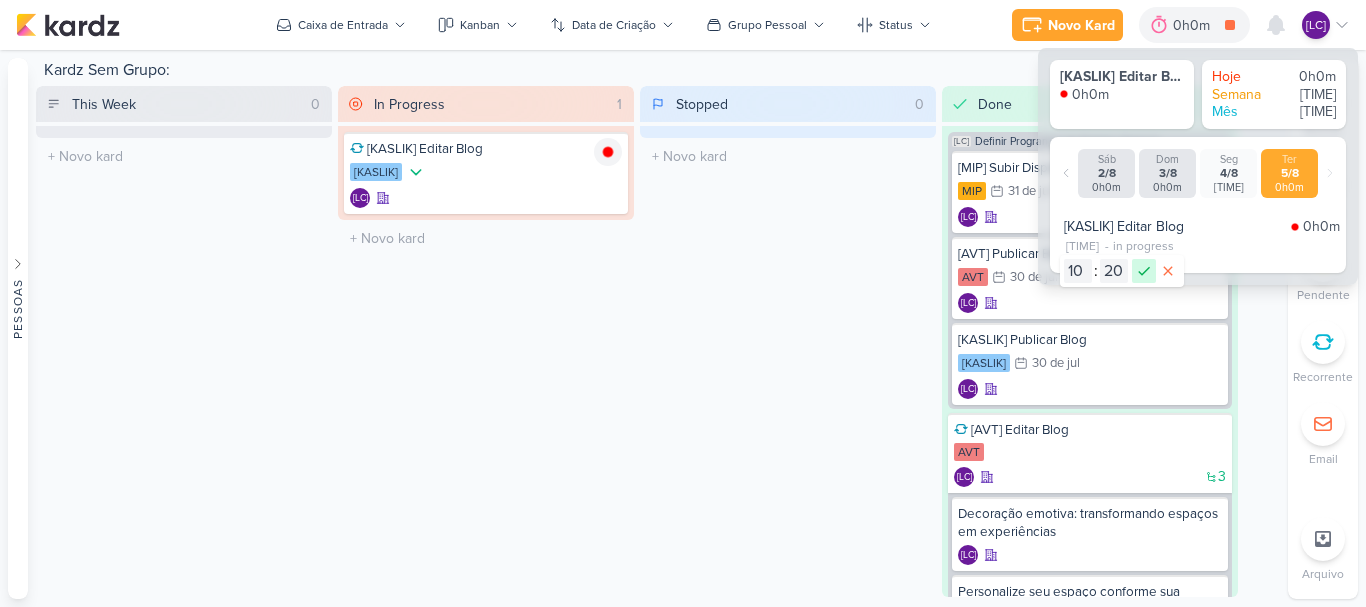 click 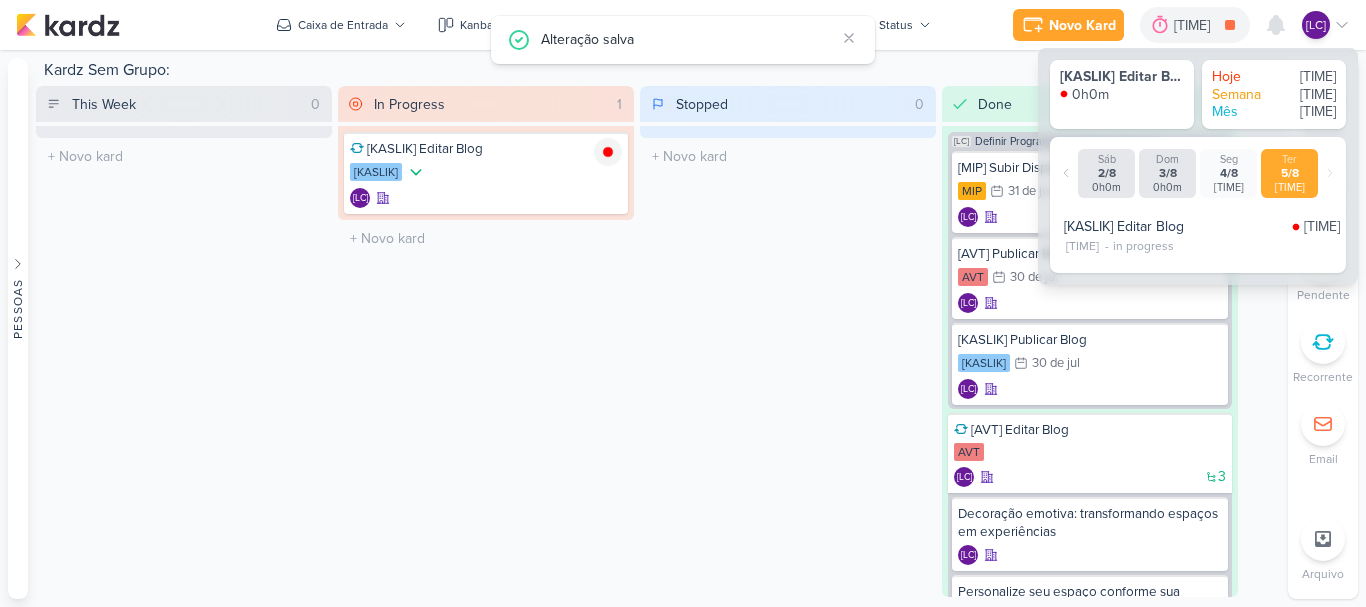 click on "Stopped
0
Mover Para Esquerda
Mover Para Direita
Deletar
O título do kard deve ter menos que 100 caracteres" at bounding box center (788, 341) 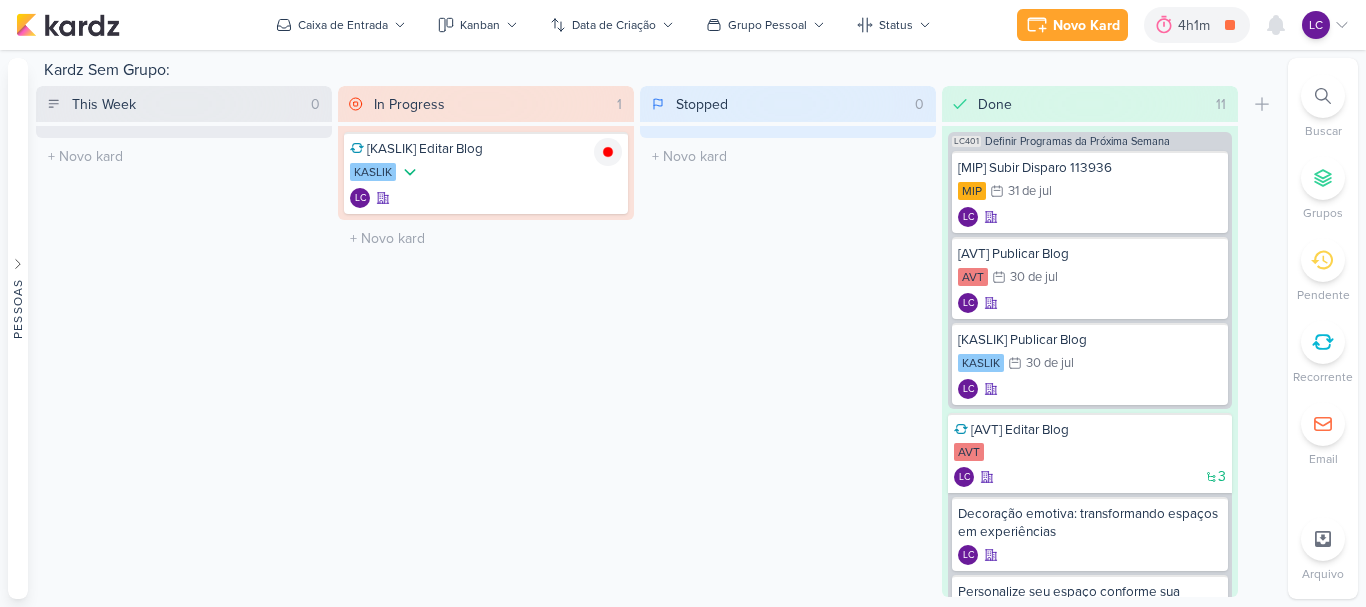 scroll, scrollTop: 0, scrollLeft: 0, axis: both 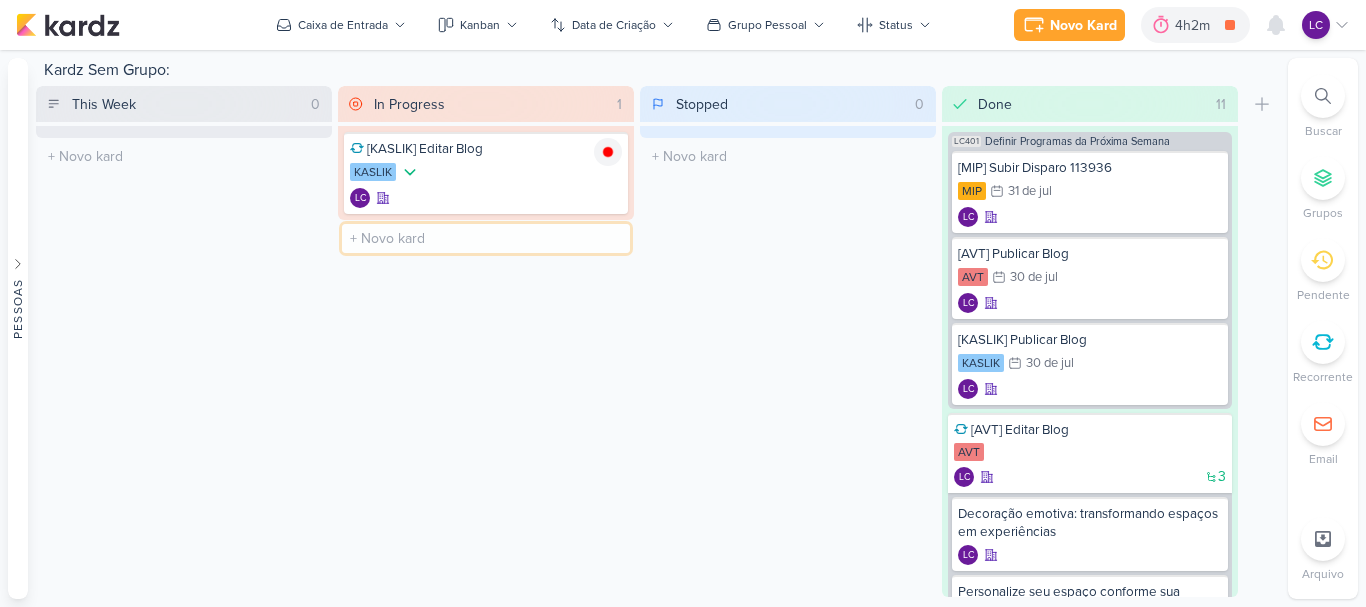 click at bounding box center (486, 238) 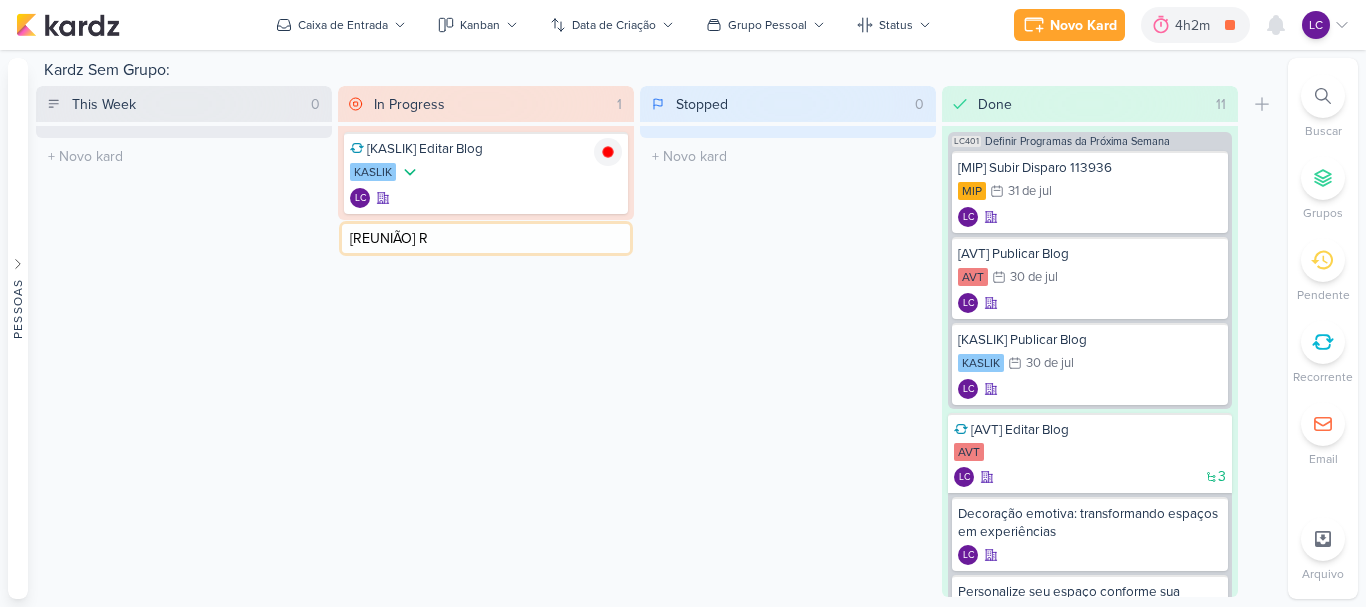 type on "[REUNIÃO] RH" 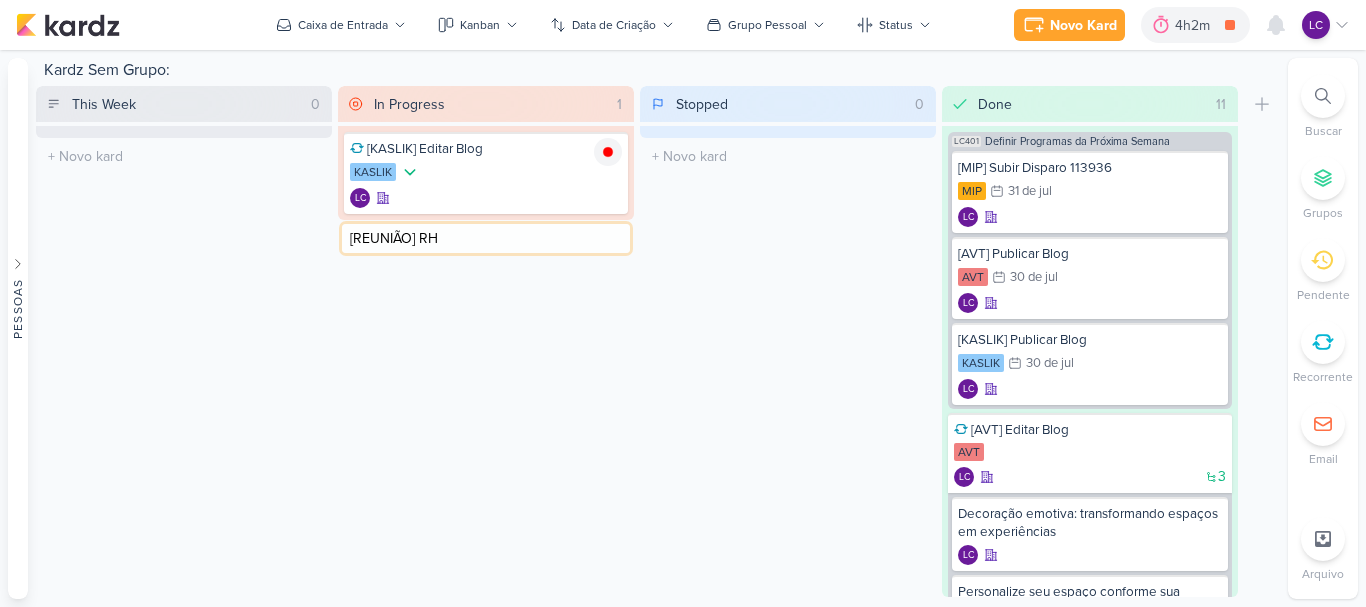 type 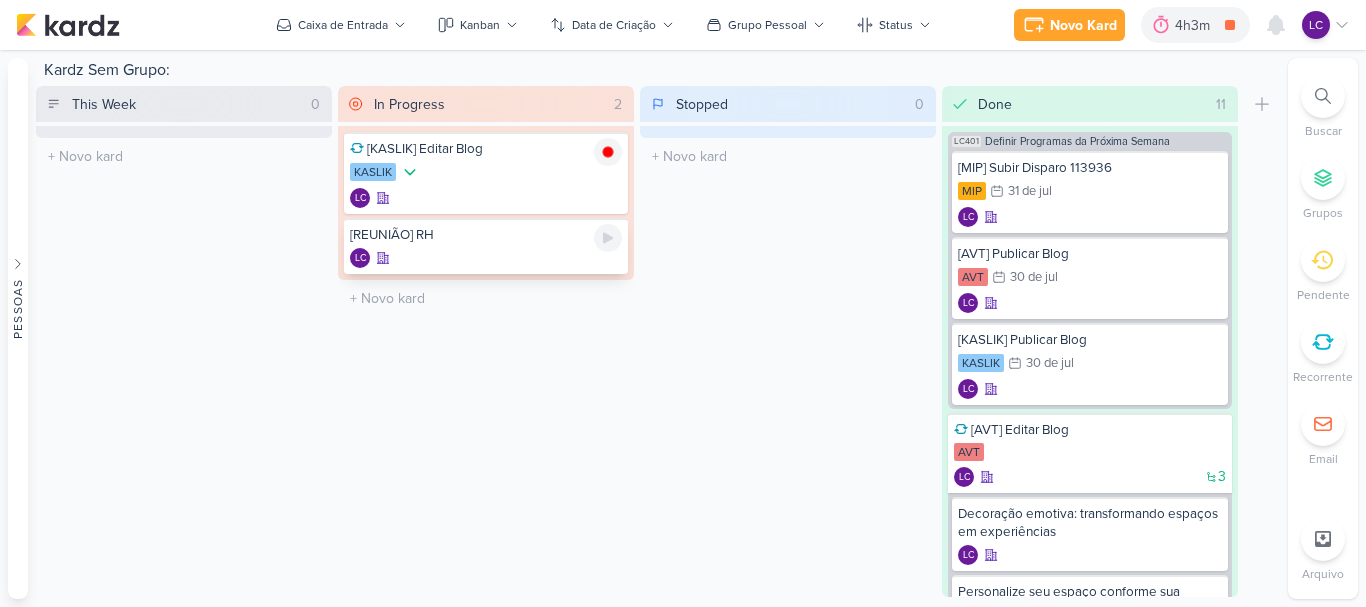 click on "[REUNIÃO] RH
LC" at bounding box center (486, 246) 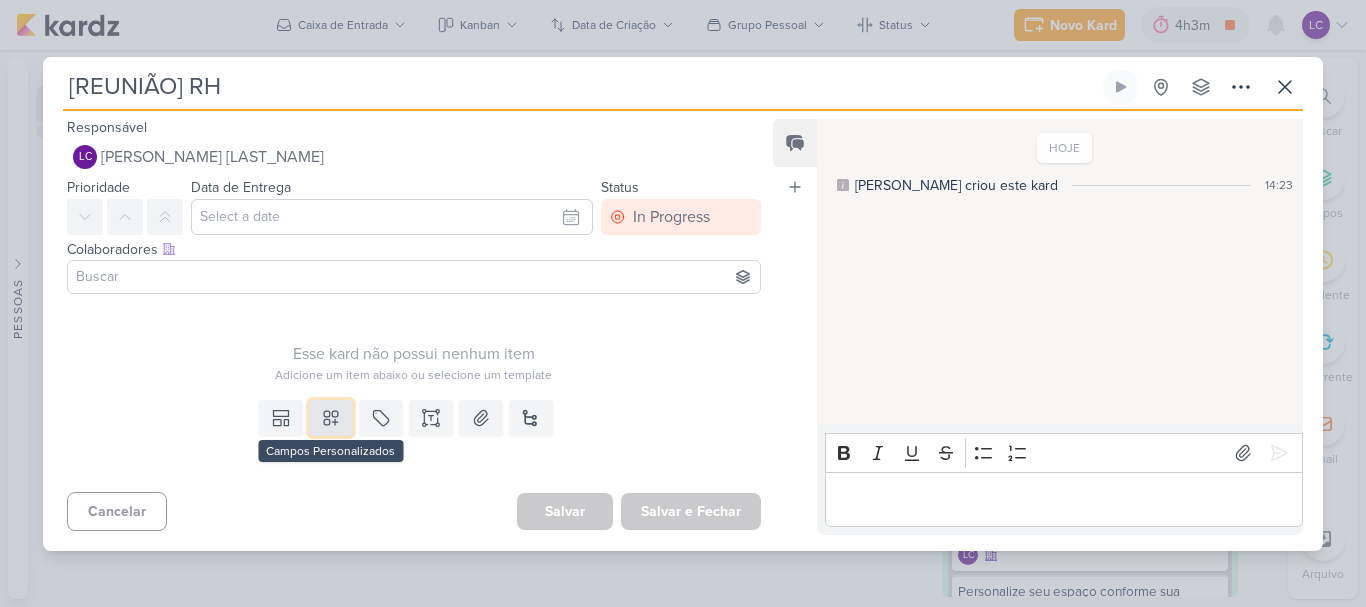 click at bounding box center [331, 418] 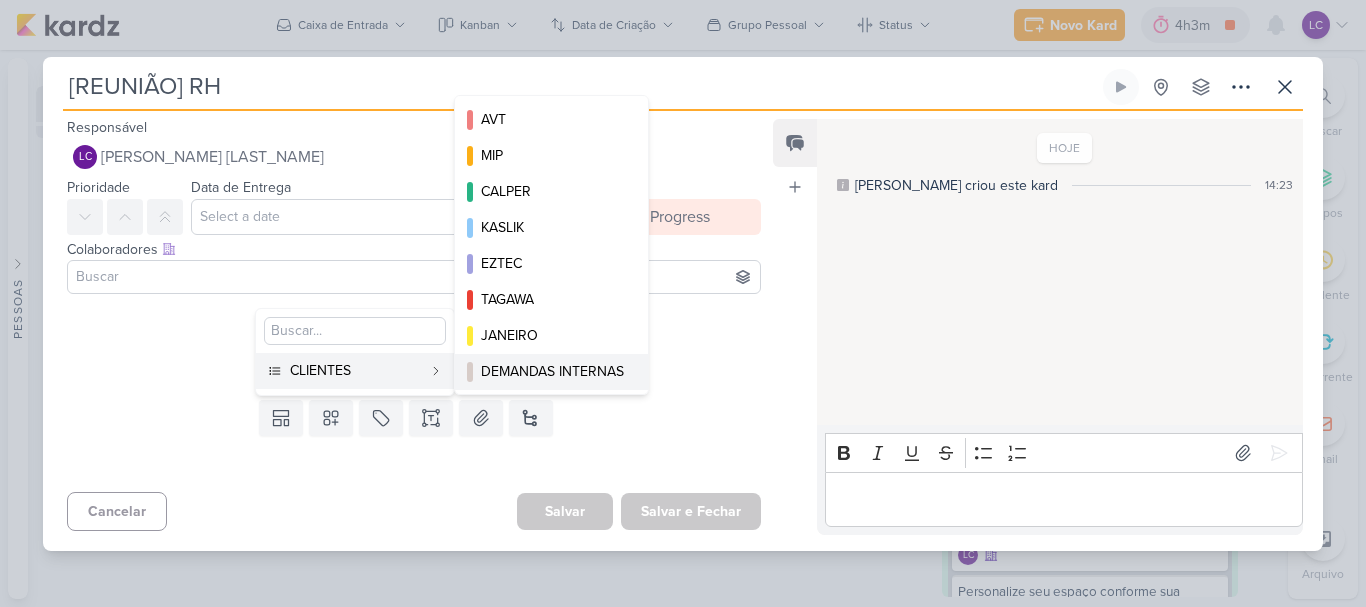 click on "DEMANDAS INTERNAS" at bounding box center [552, 371] 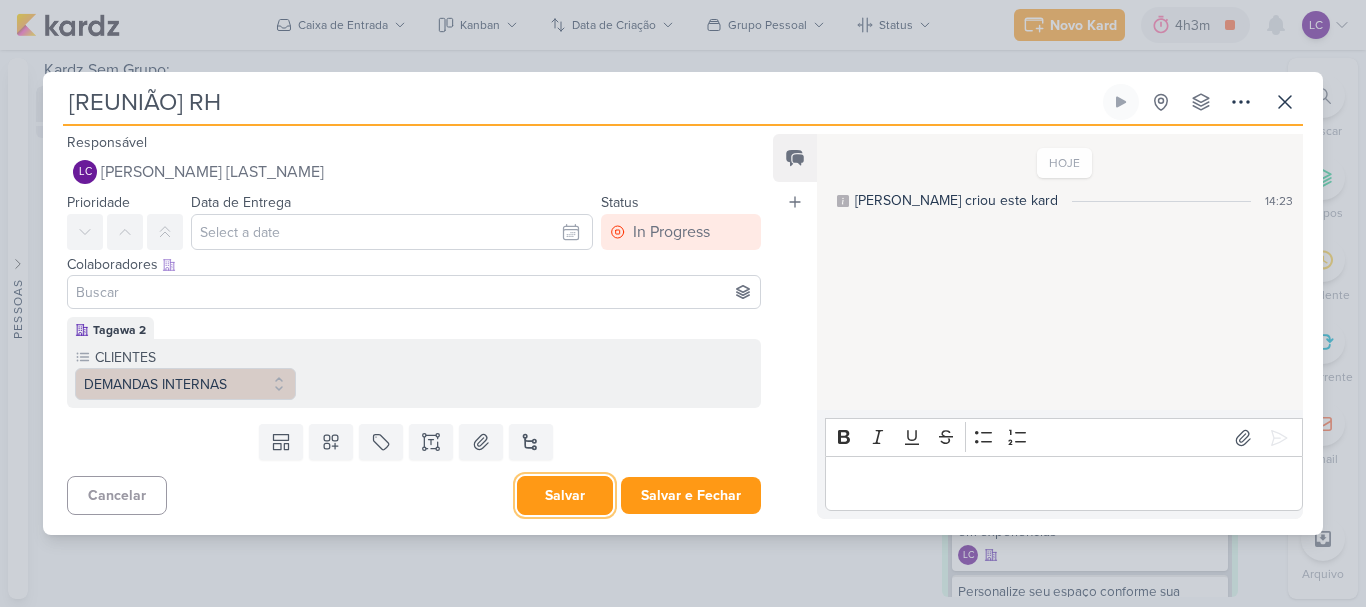 click on "Salvar" at bounding box center [565, 495] 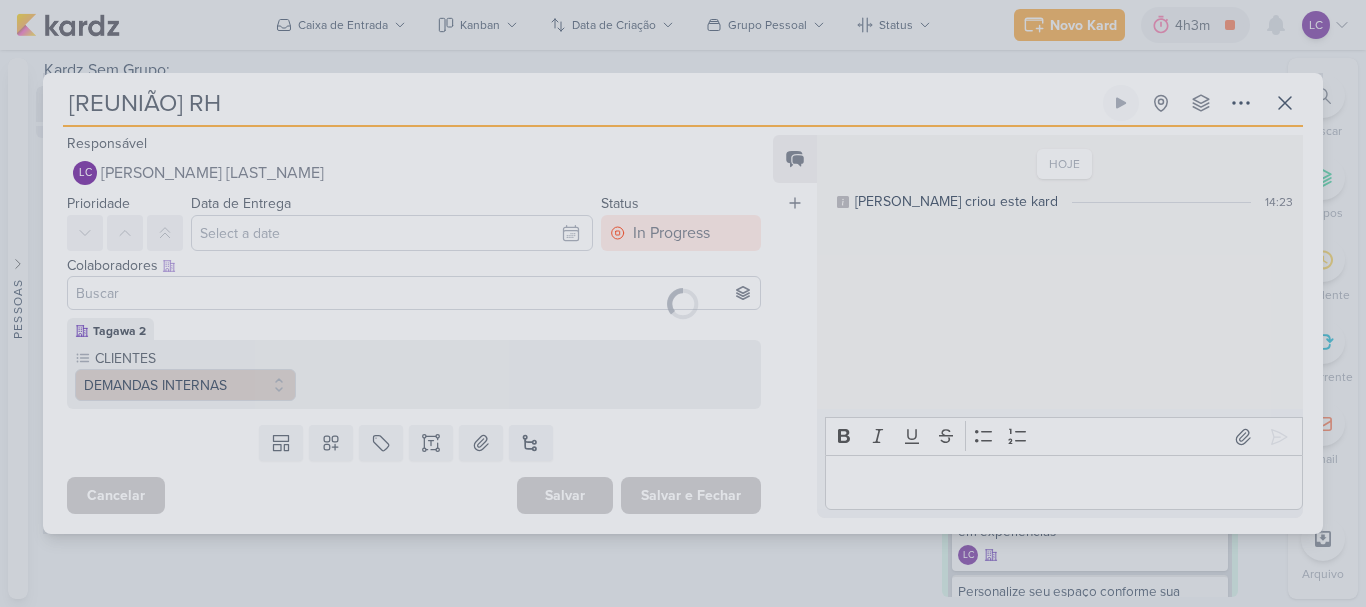 type 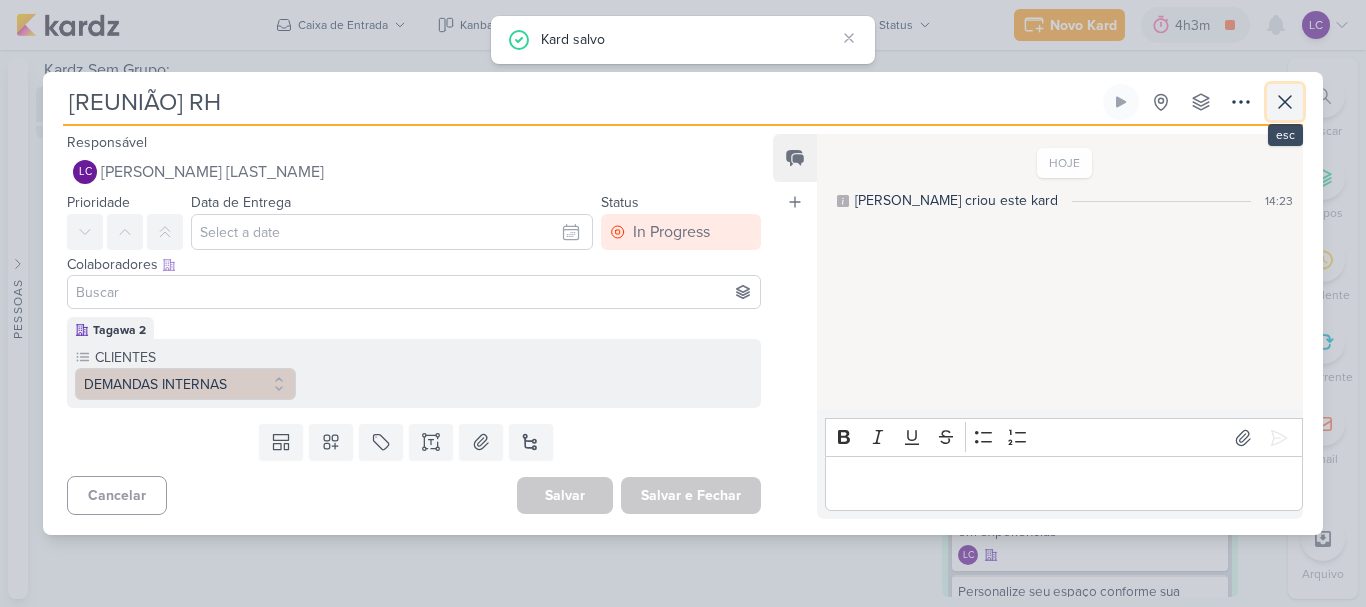 click 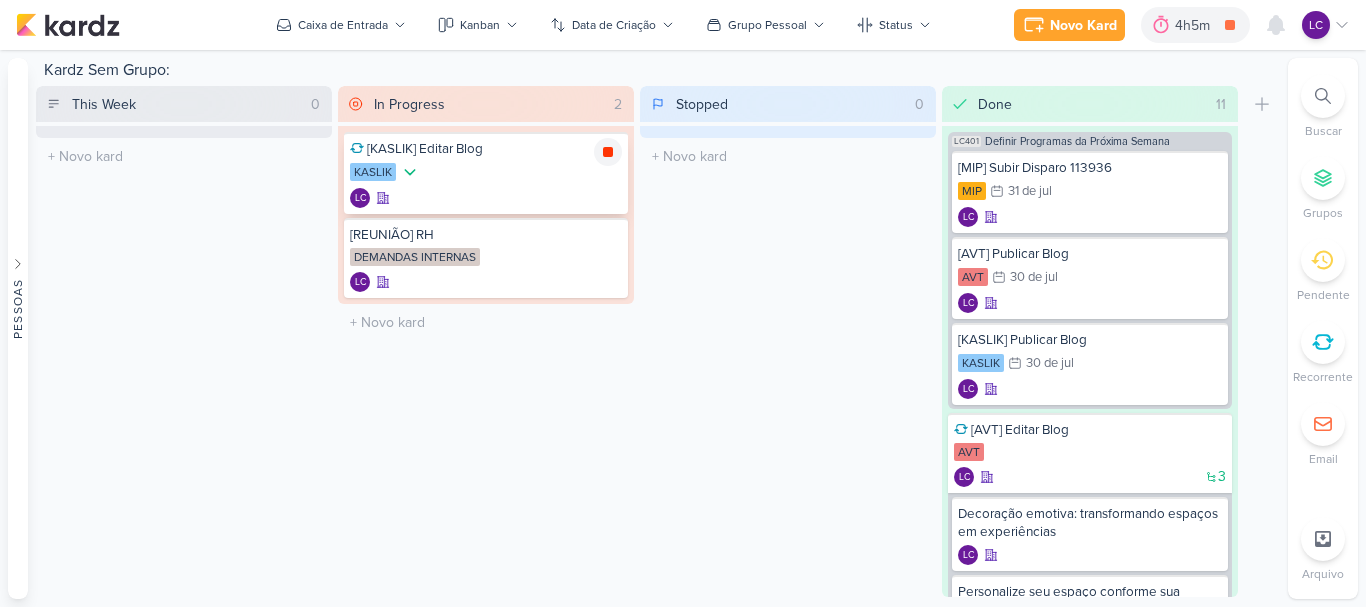 click 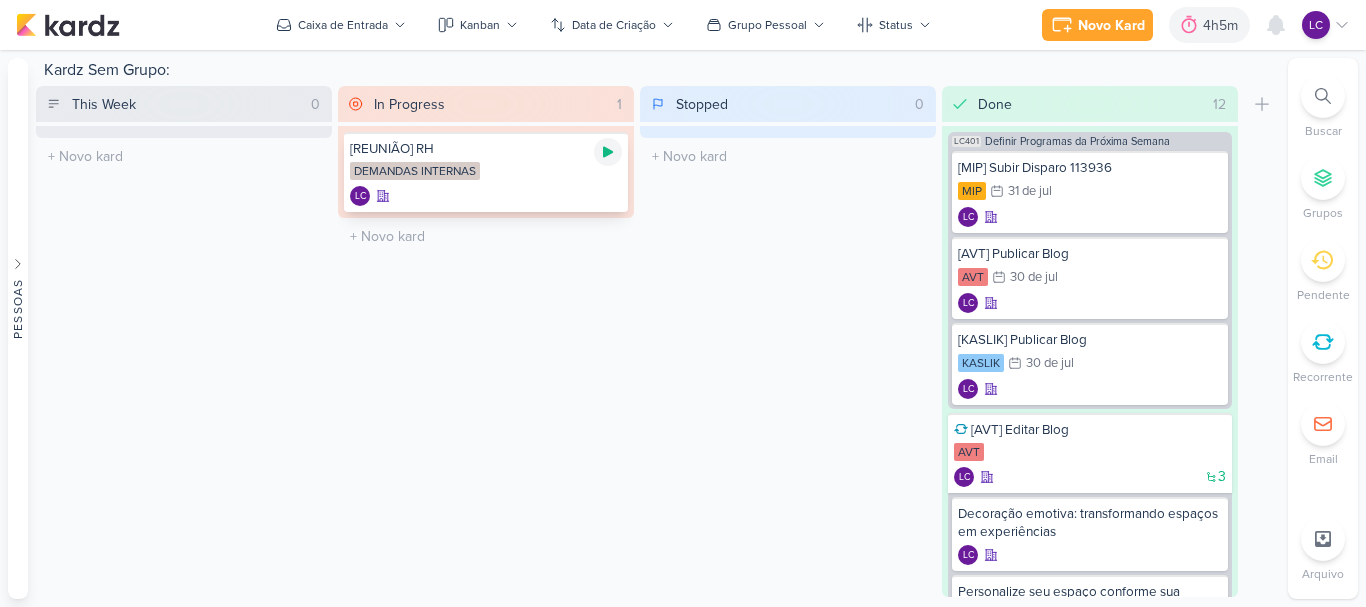 click 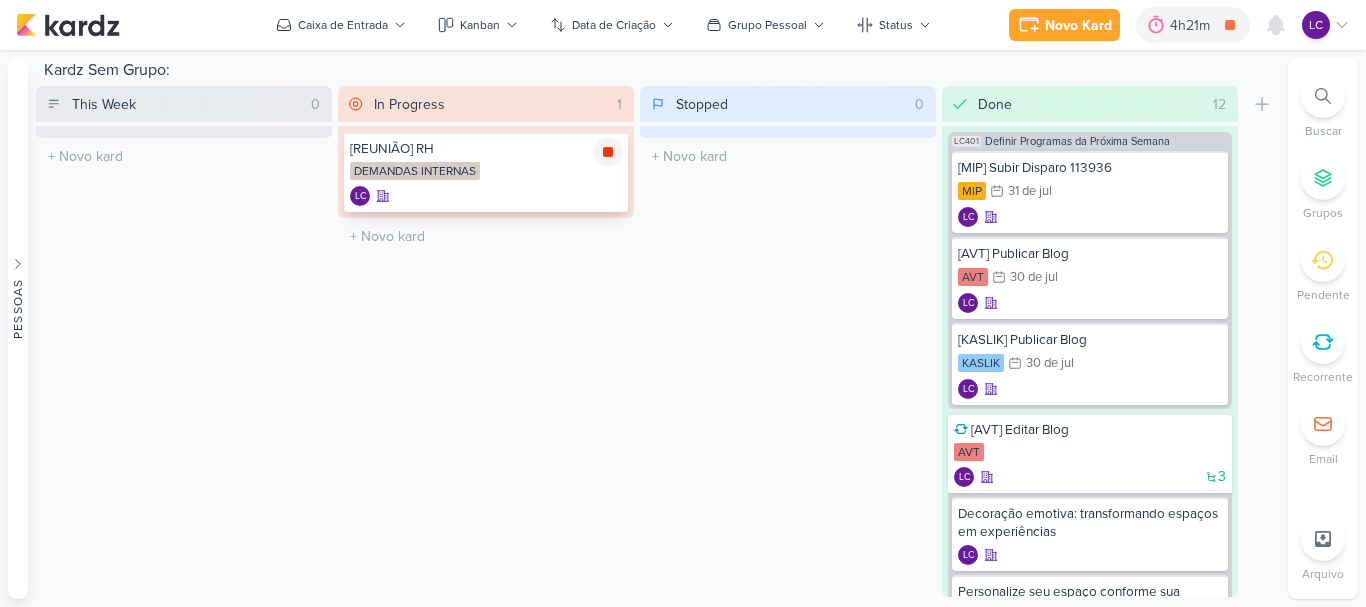 click 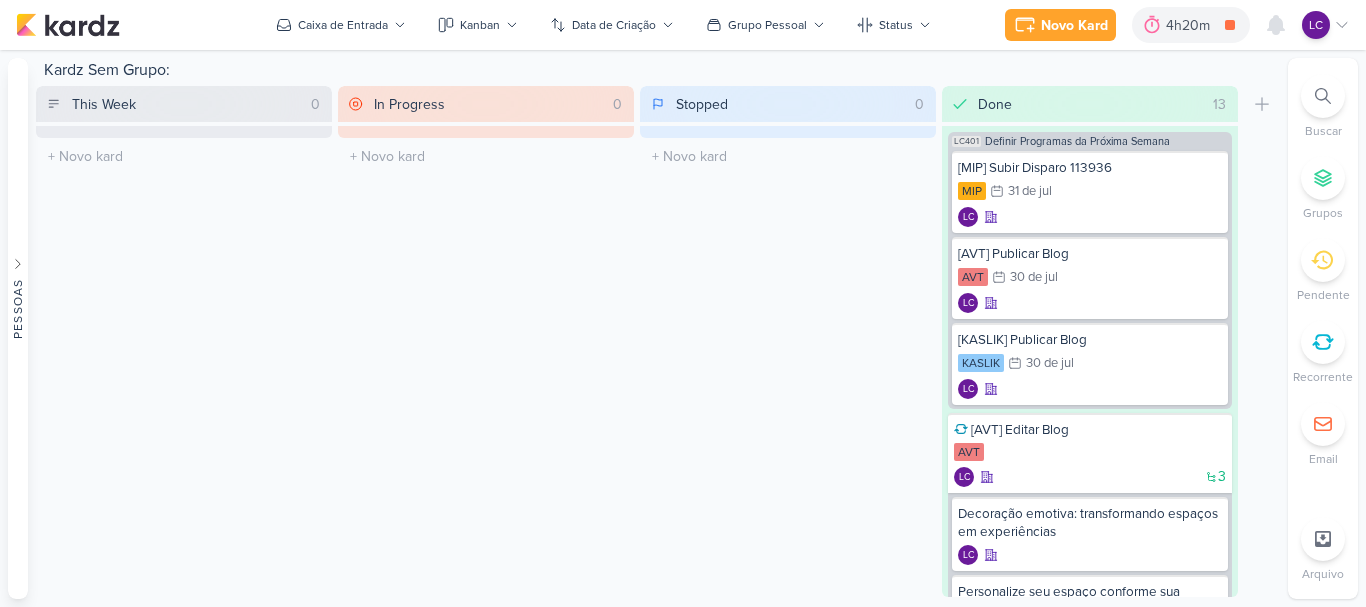 scroll, scrollTop: 0, scrollLeft: 0, axis: both 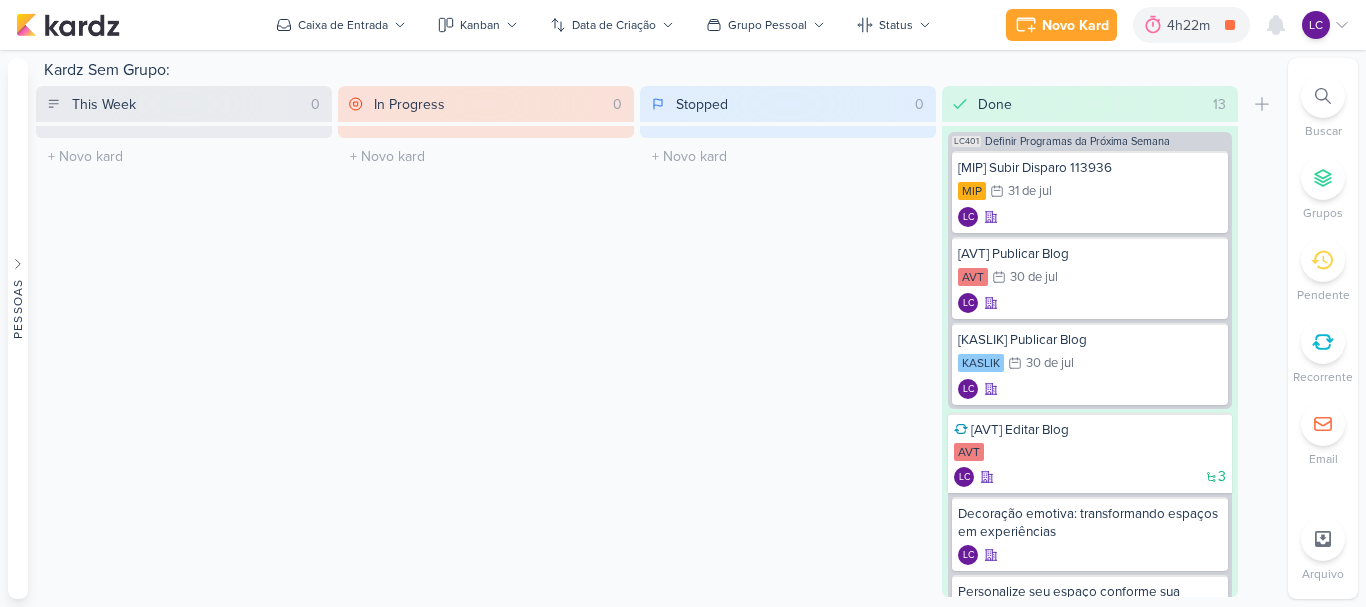 click on "Stopped
0
Mover Para Esquerda
Mover Para Direita
Deletar
O título do kard deve ter menos que 100 caracteres" at bounding box center (788, 341) 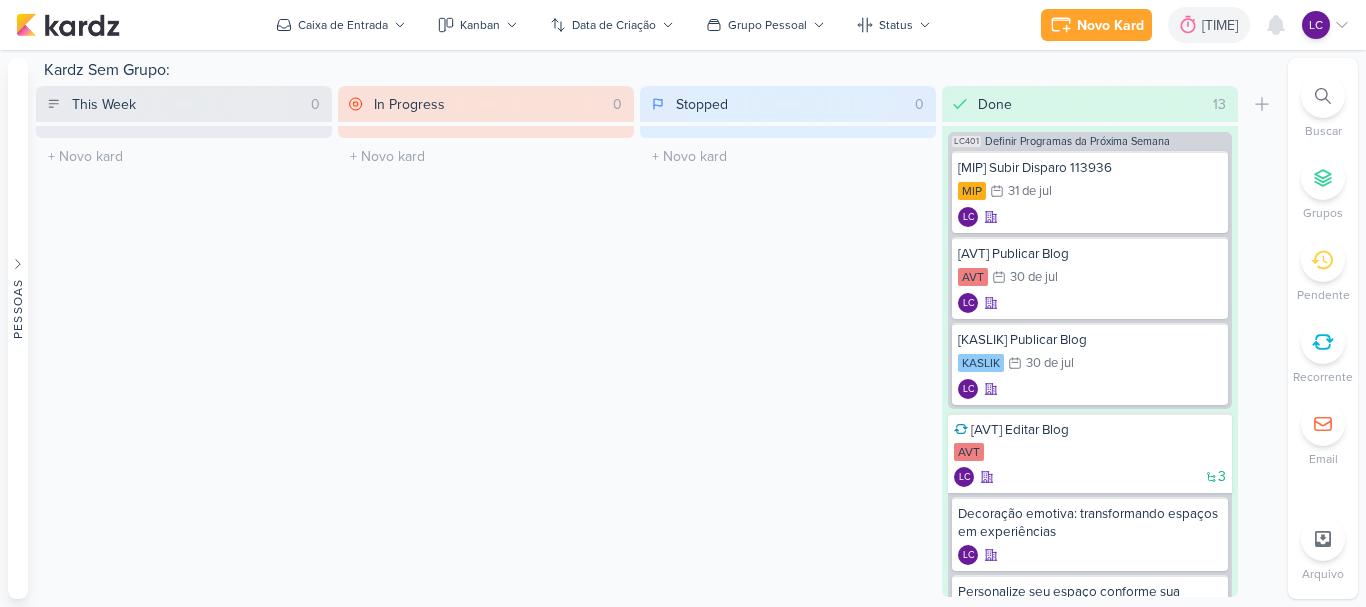 scroll, scrollTop: 0, scrollLeft: 0, axis: both 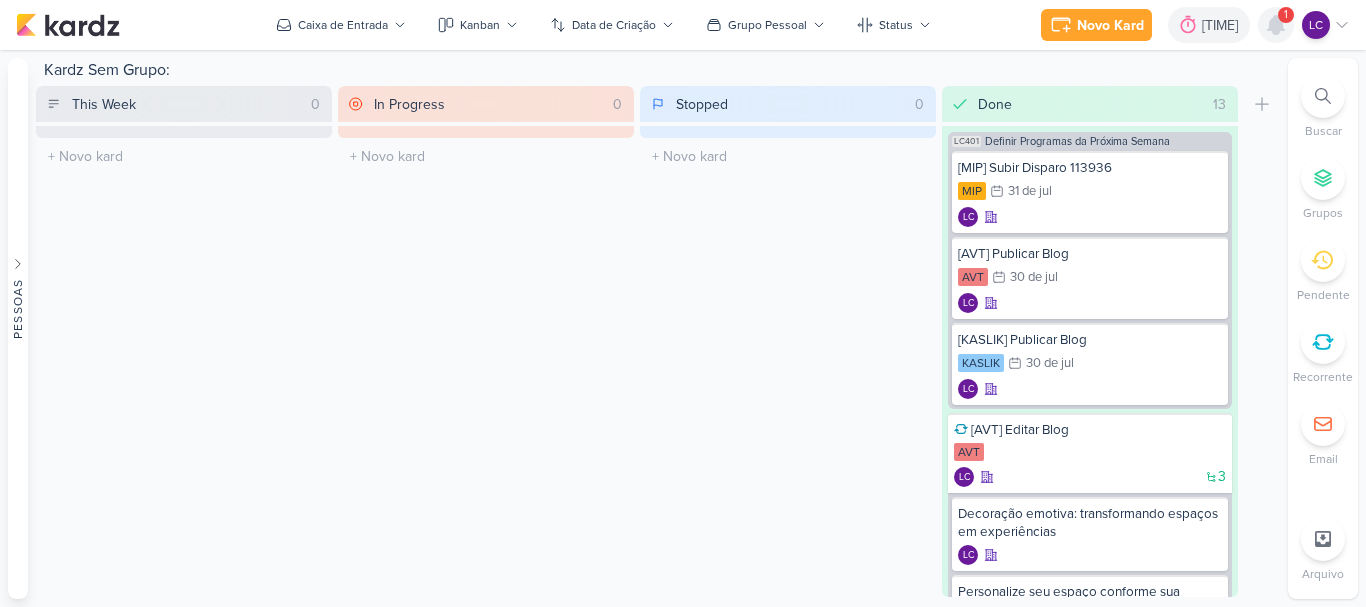 click at bounding box center [1276, 25] 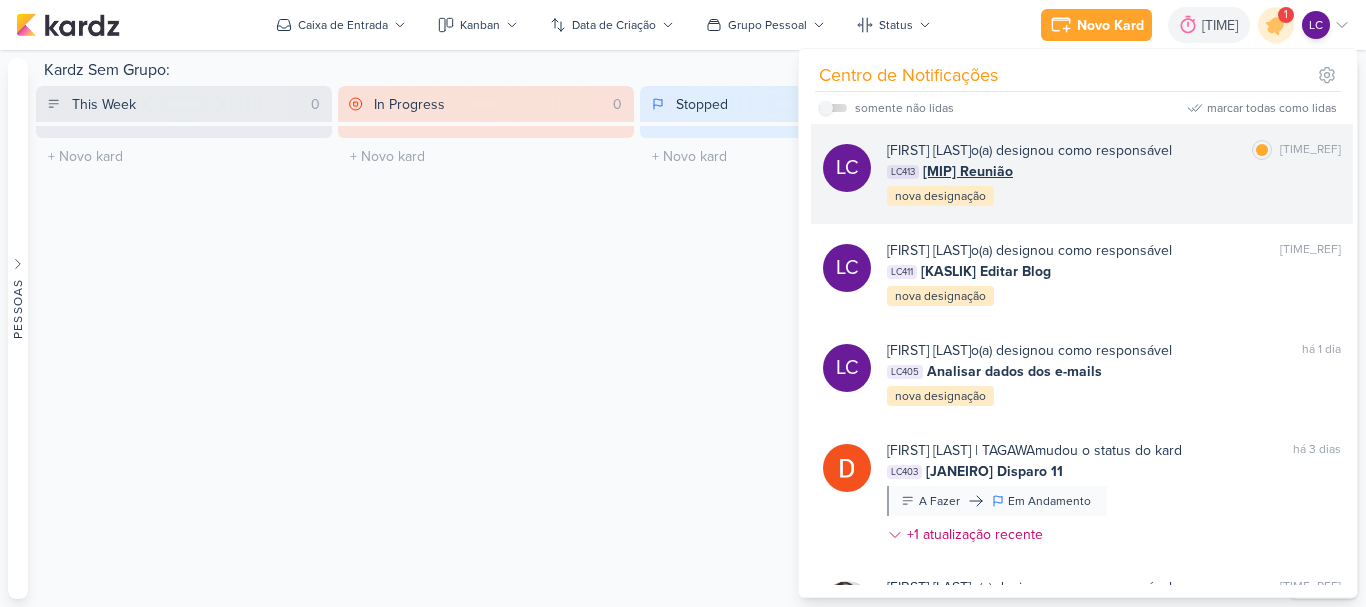 click on "Laís Costa  o(a) designou como responsável
marcar como lida
há 10 segundos" at bounding box center (1114, 150) 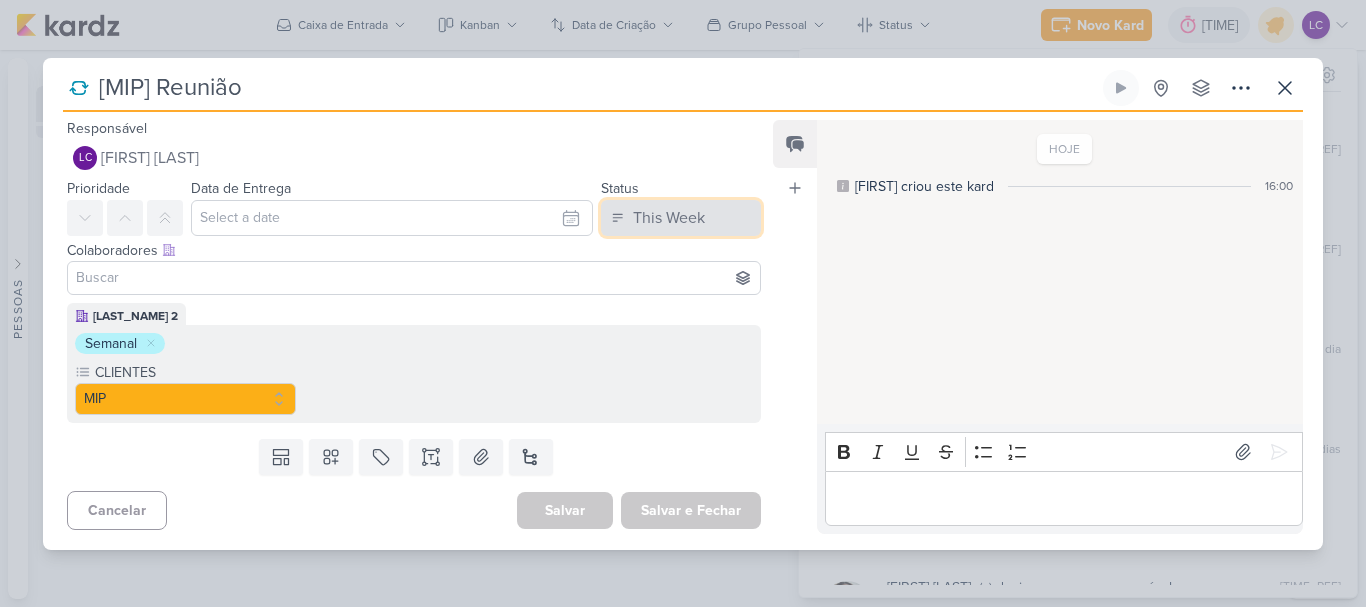 click on "This Week" at bounding box center (681, 218) 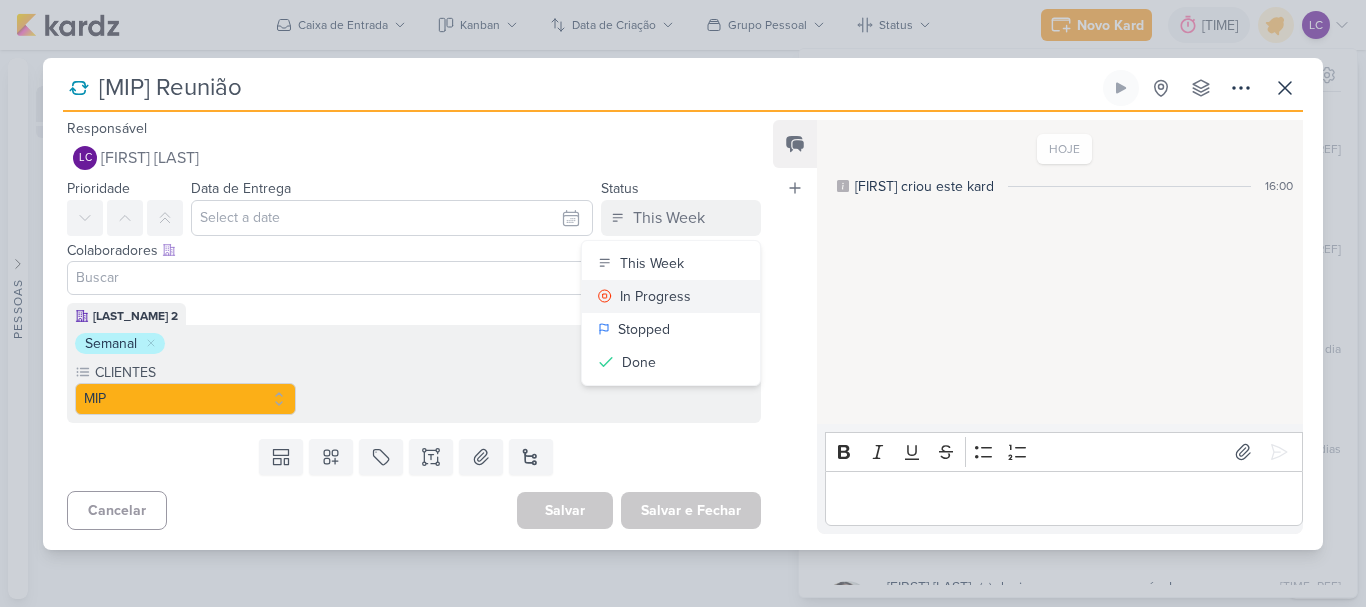 click on "In Progress" at bounding box center [671, 296] 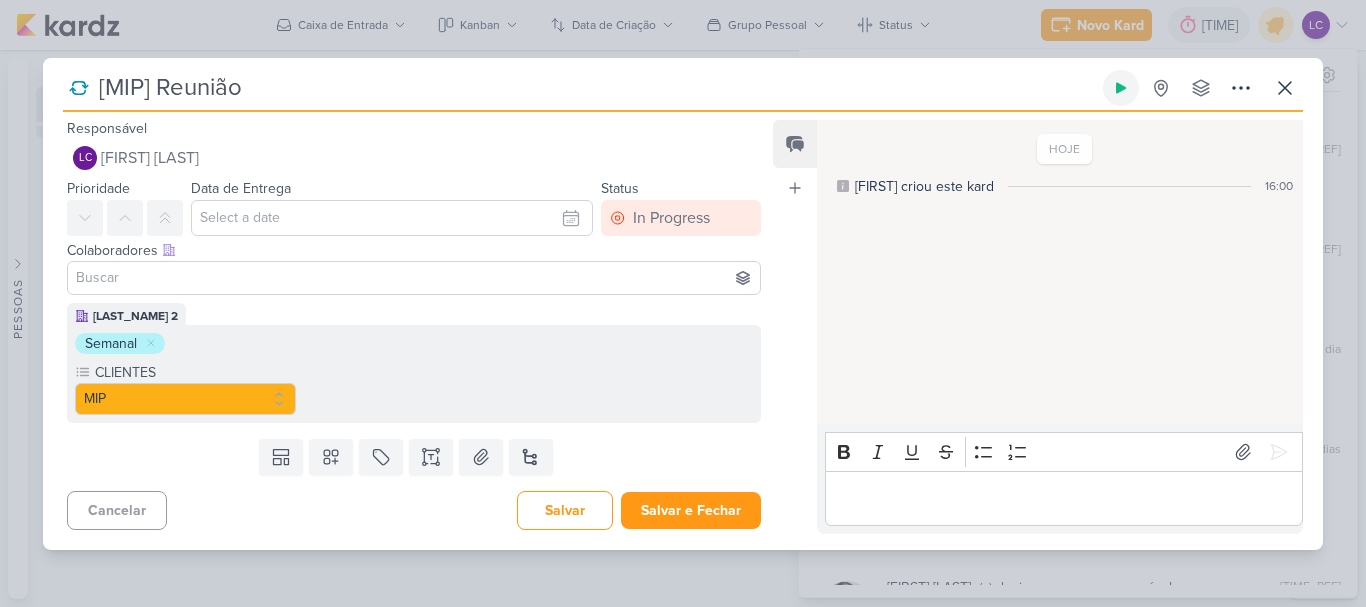 click 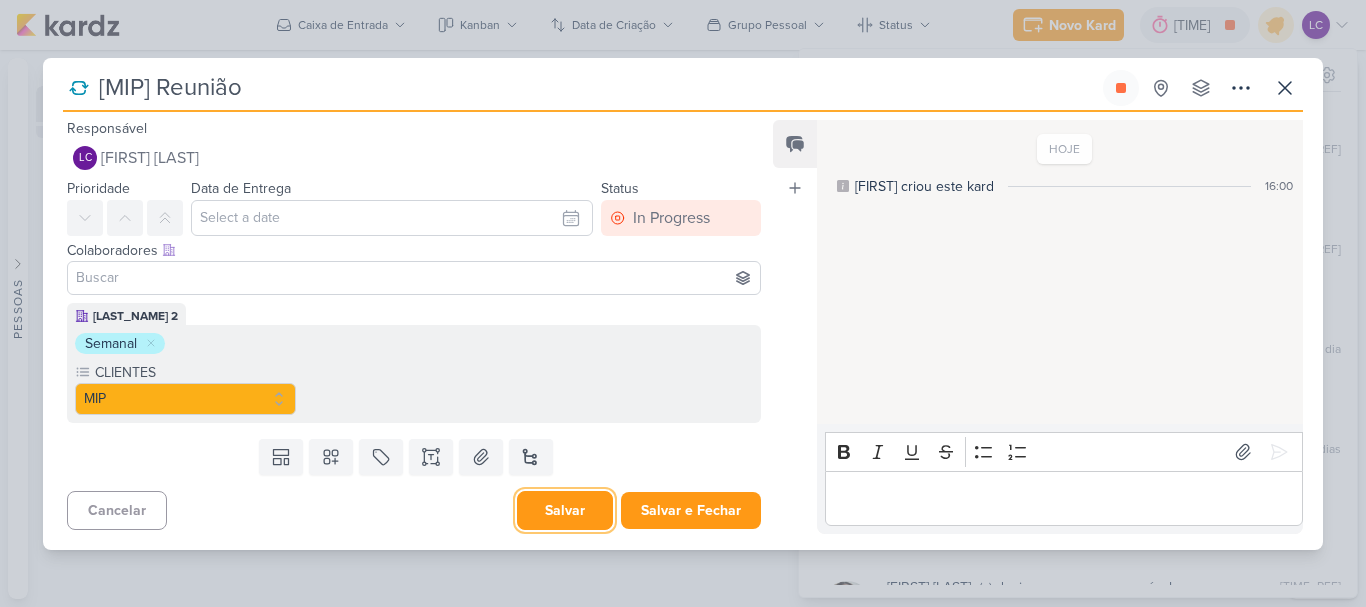 click on "Salvar" at bounding box center (565, 510) 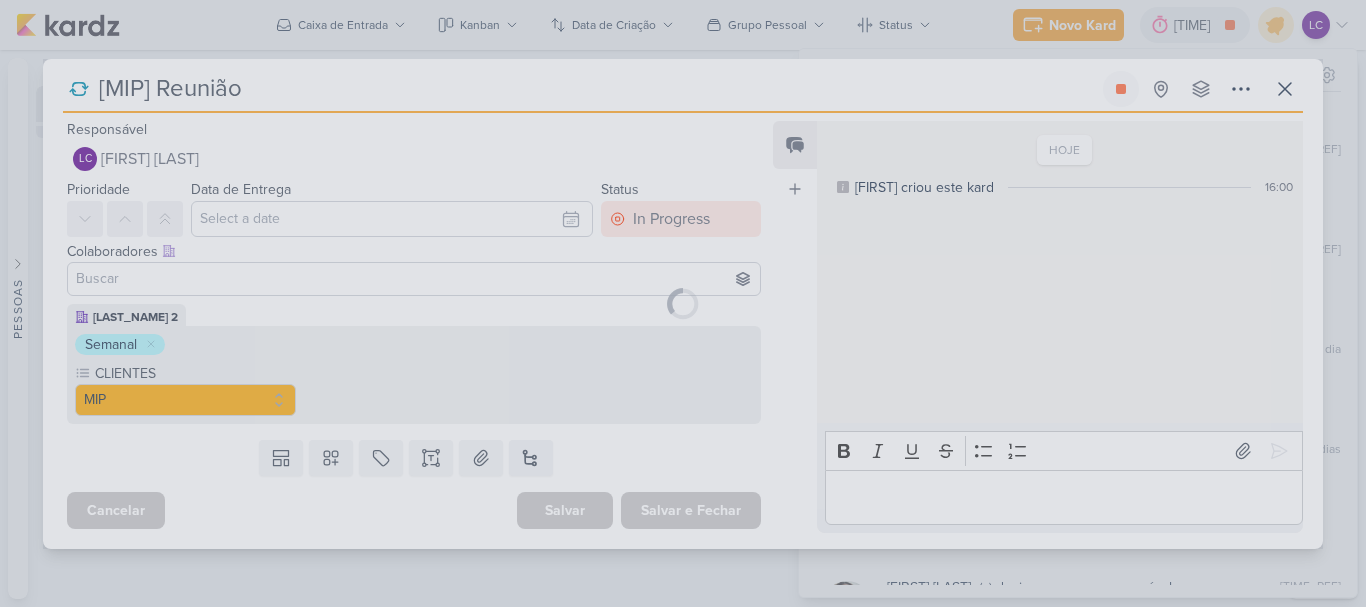 type 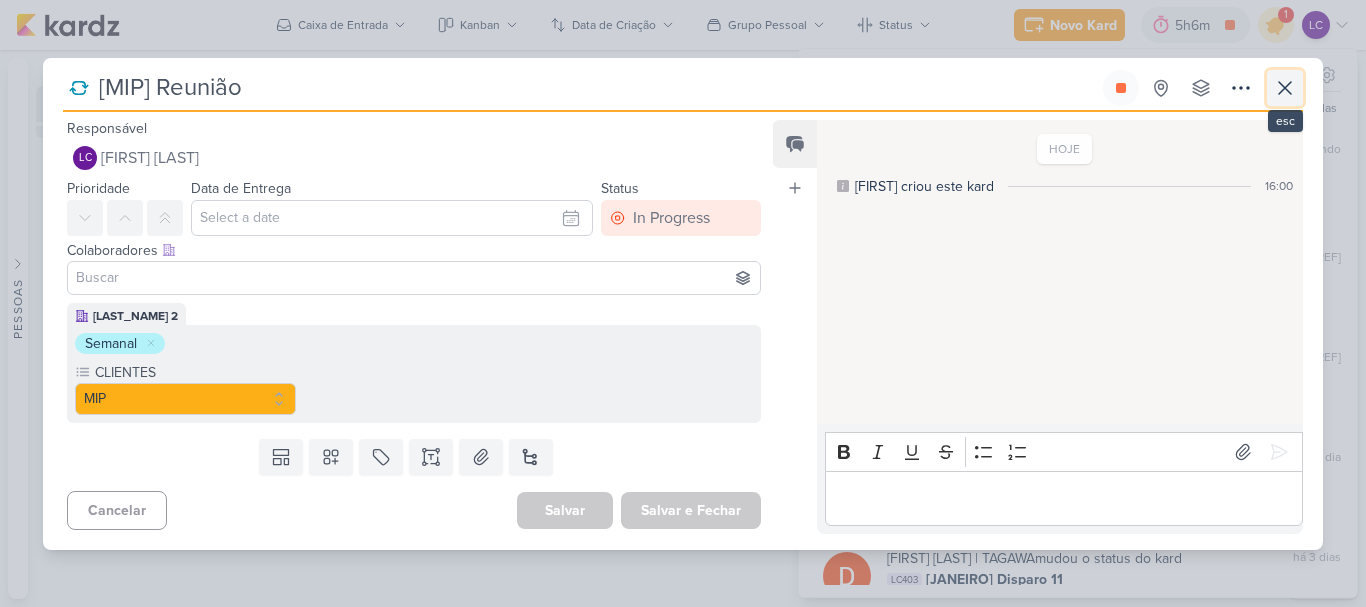 click 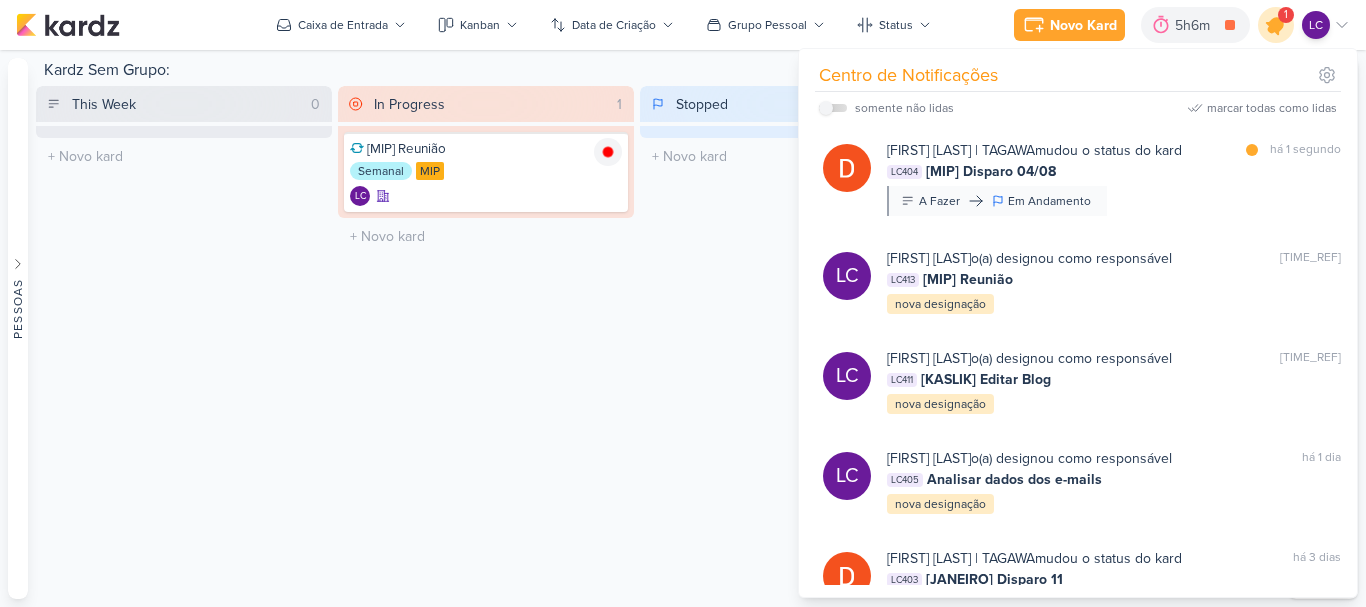 click 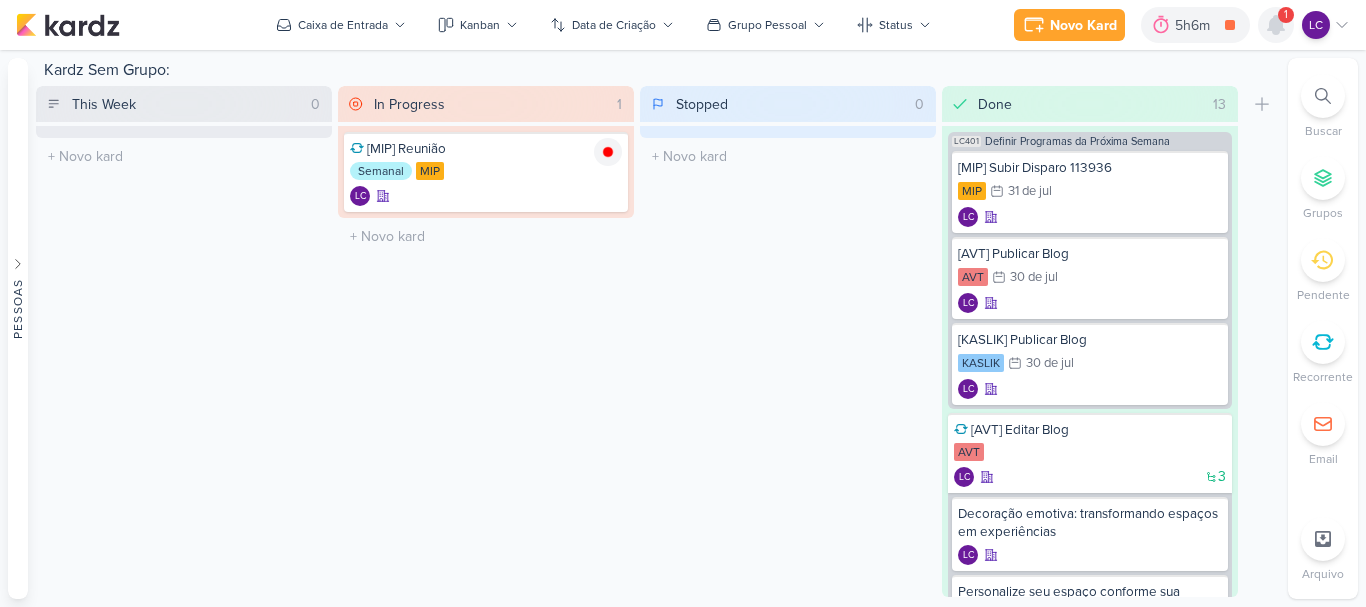 click 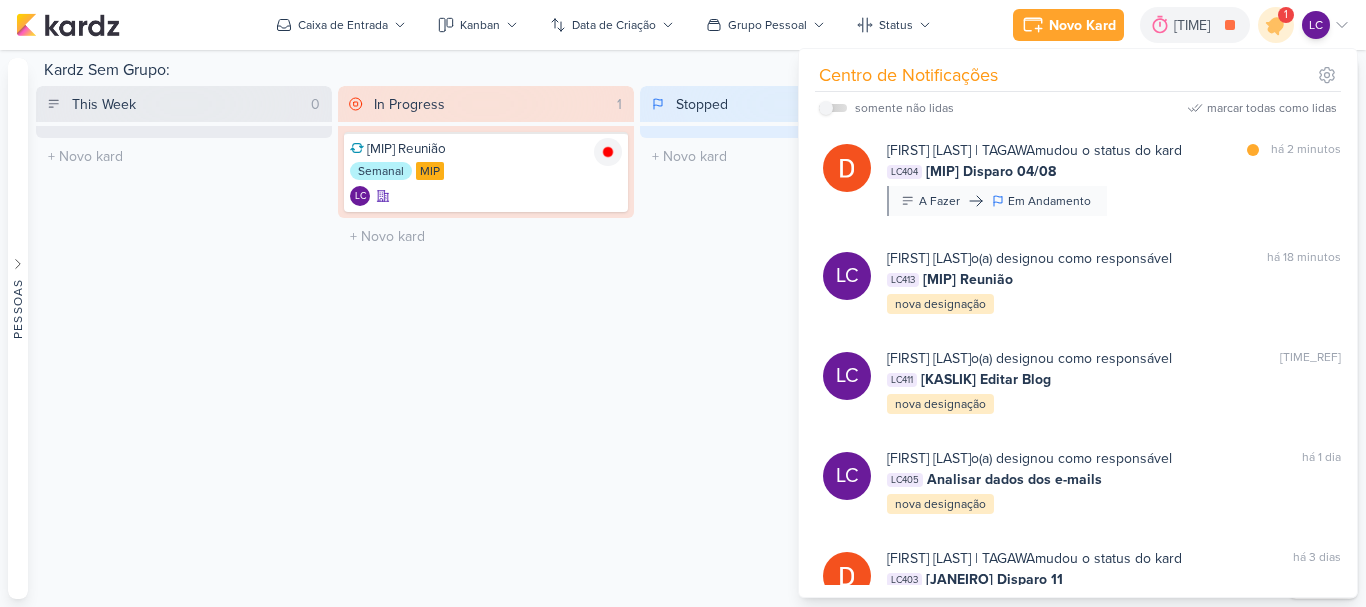 click on "marcar todas como lidas" at bounding box center [1272, 108] 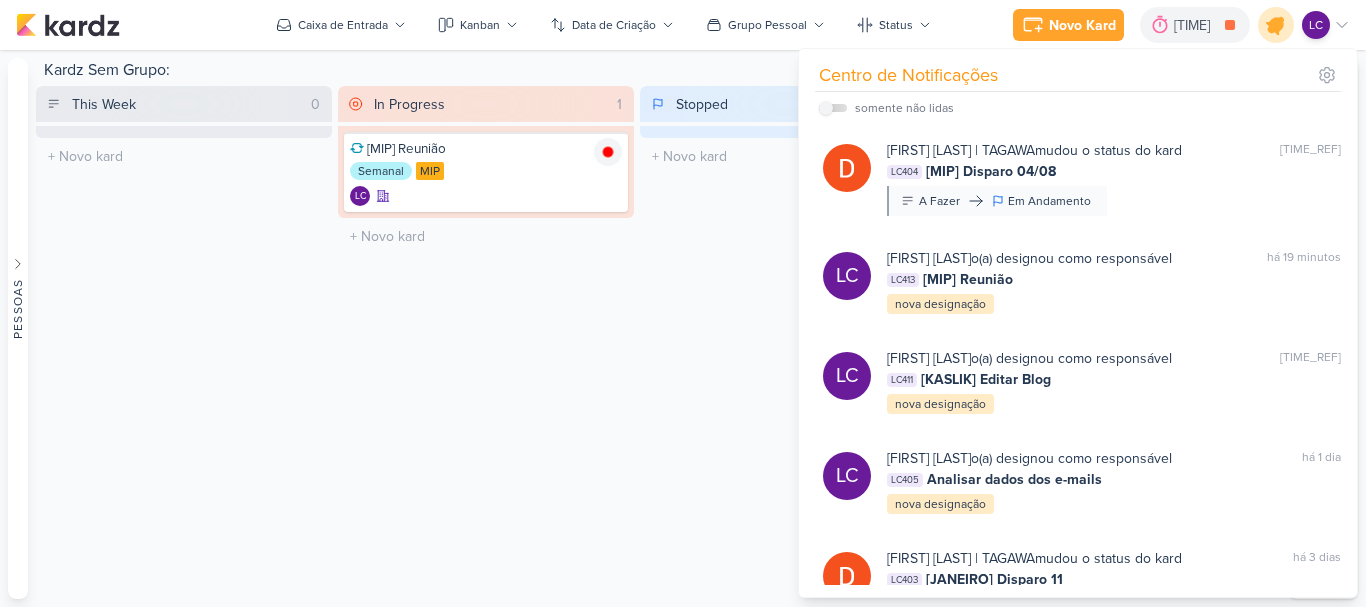 click 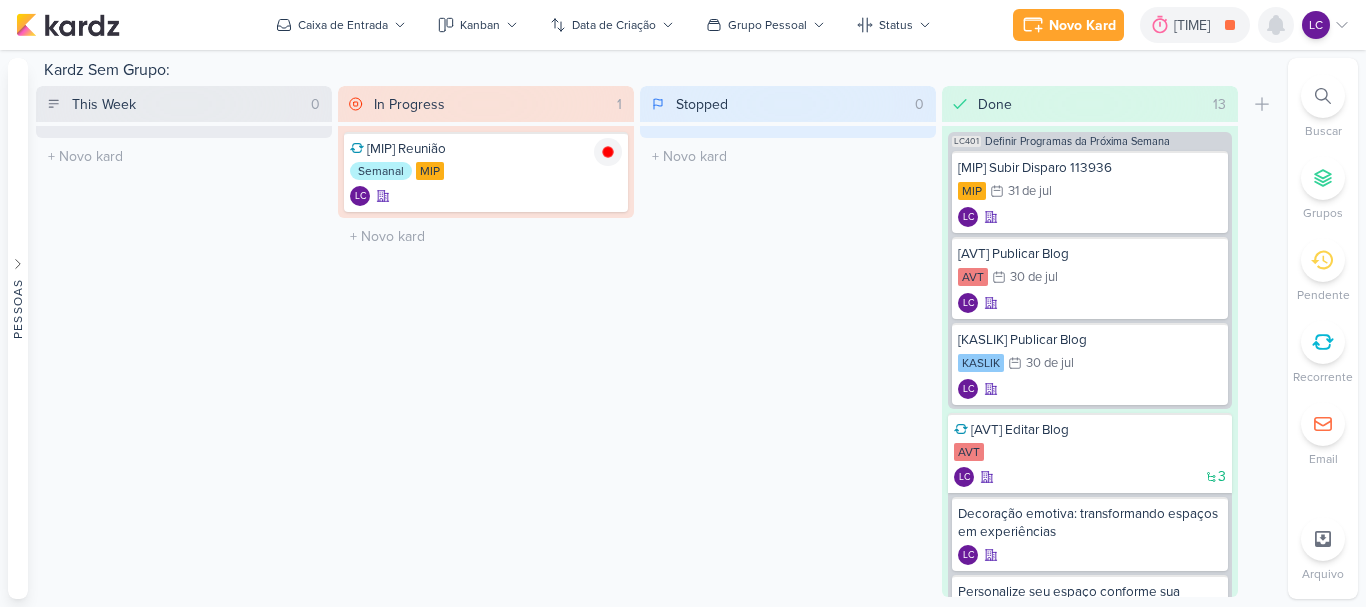 click 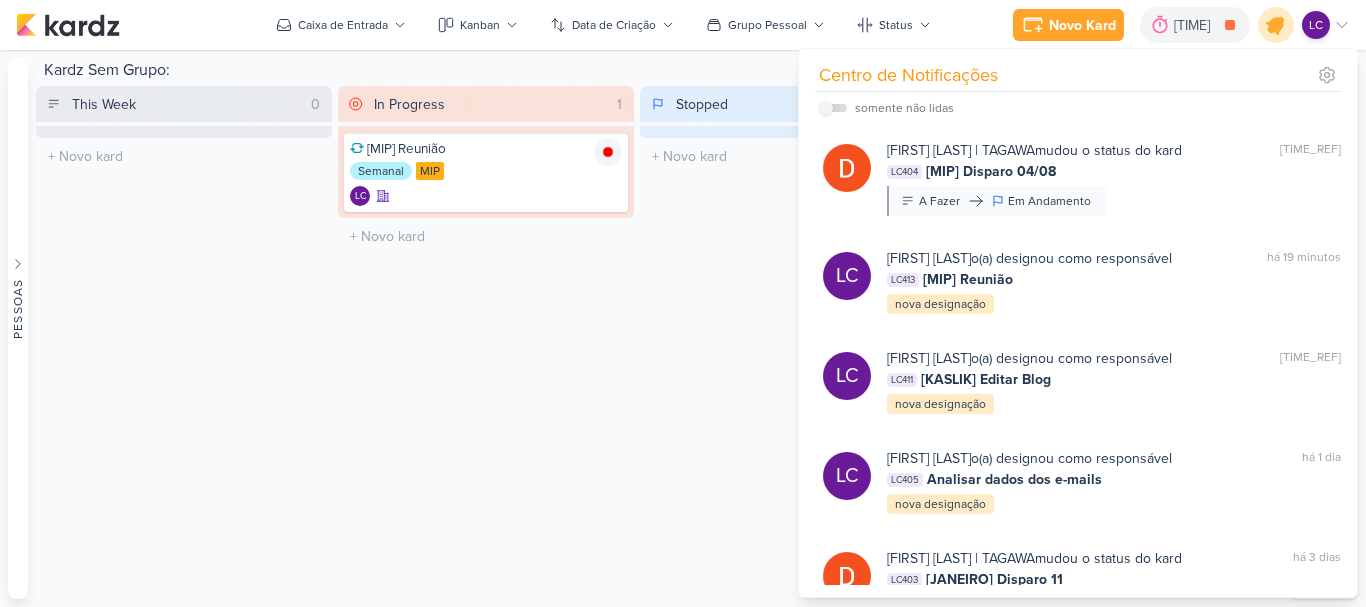 click 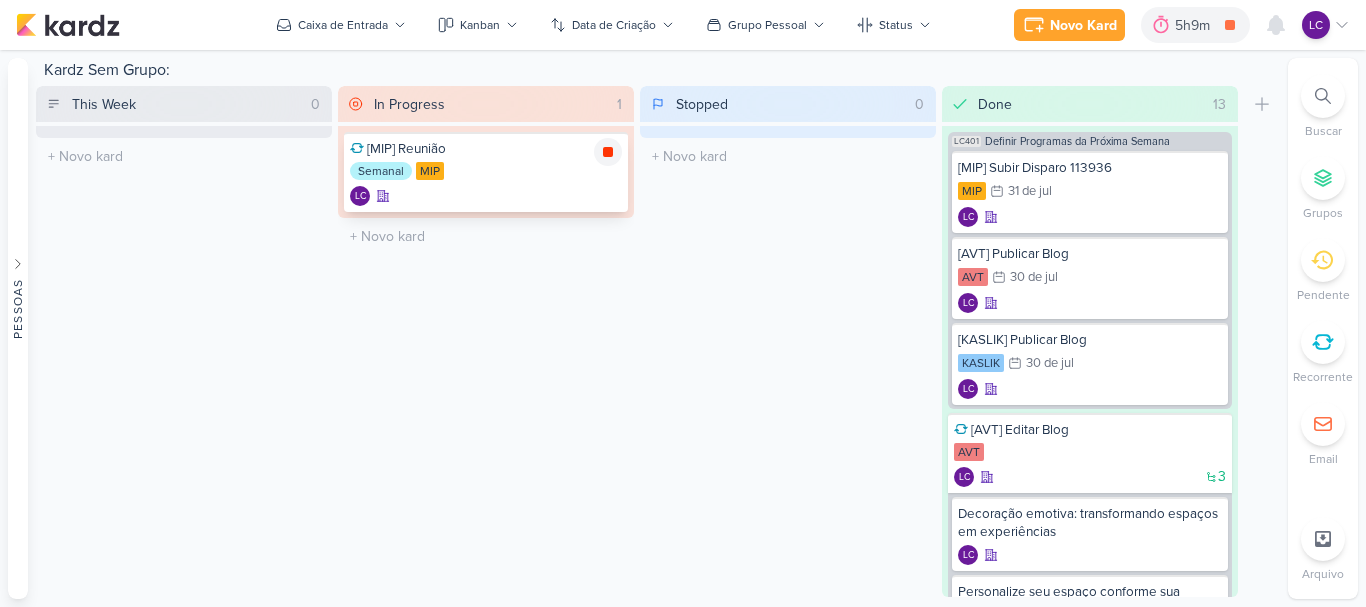 click 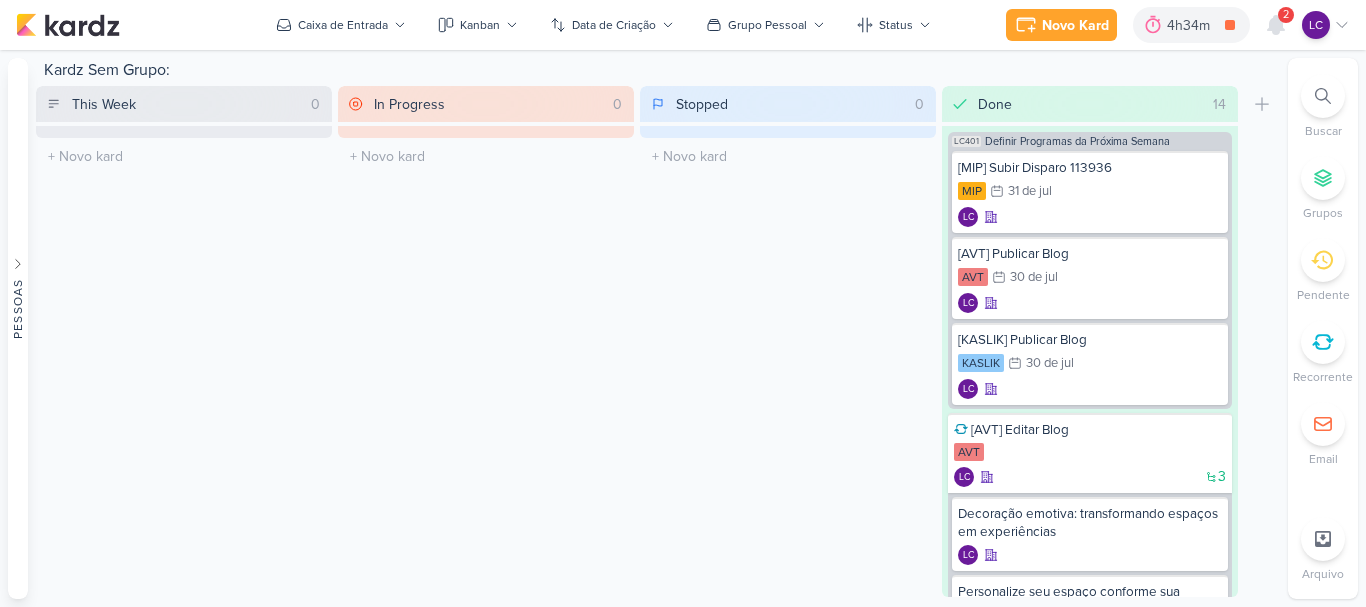 scroll, scrollTop: 0, scrollLeft: 0, axis: both 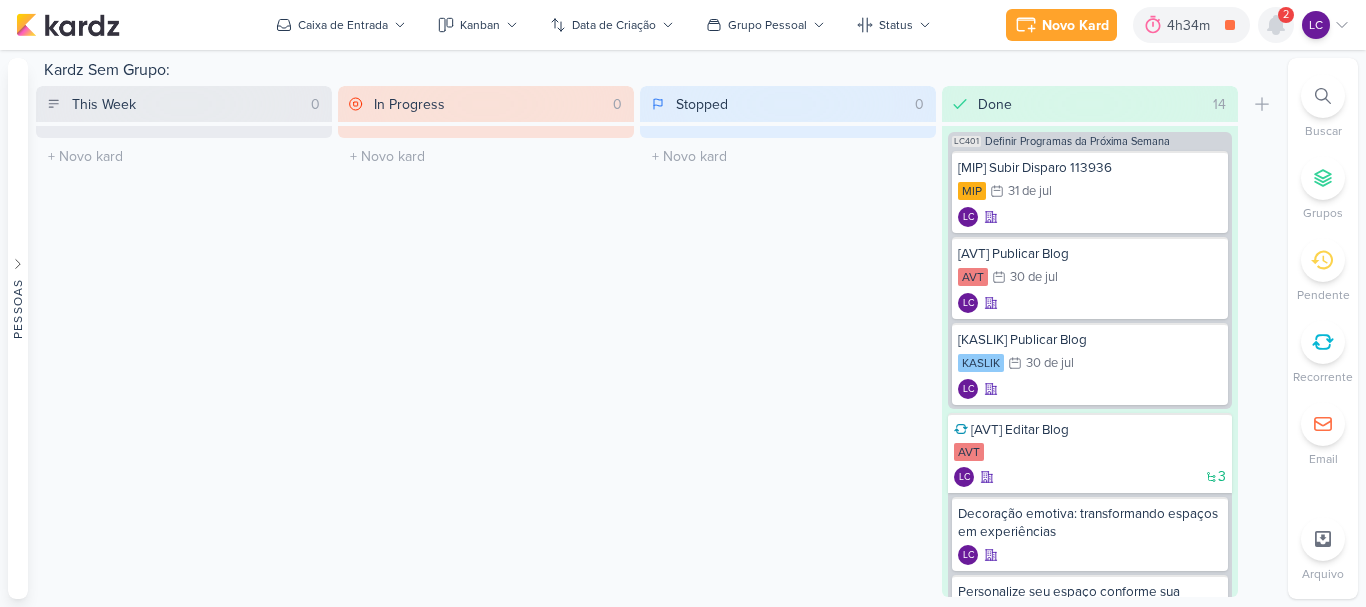 click 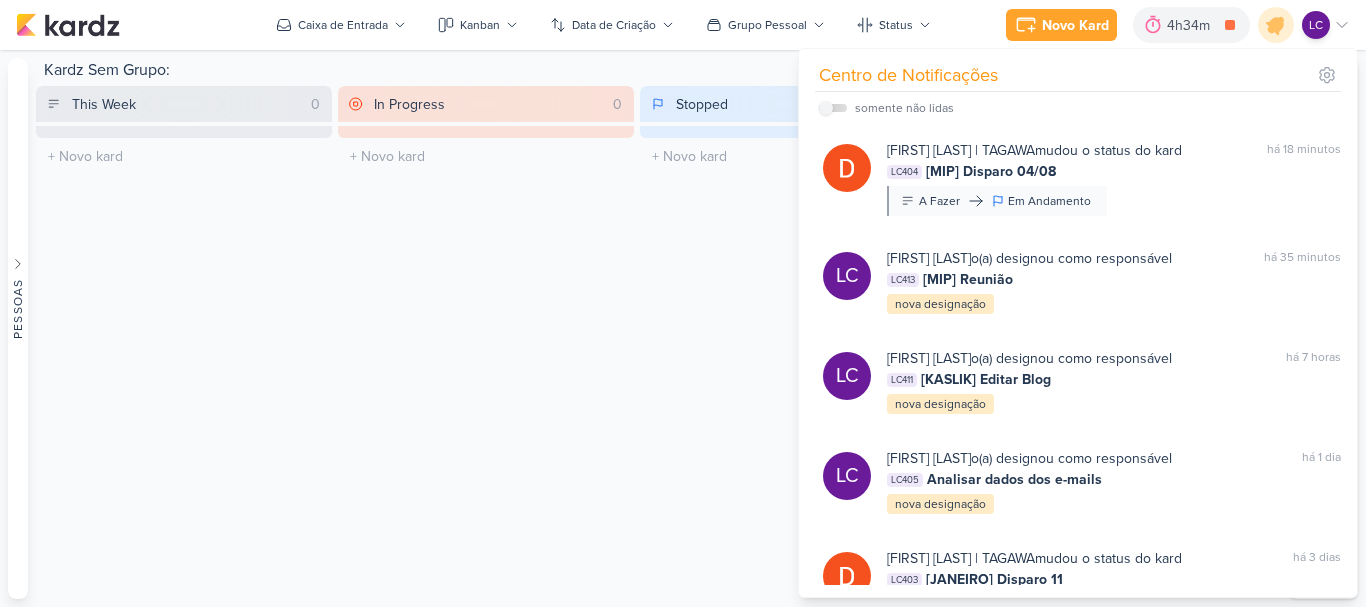 click on "Stopped
0
Mover Para Esquerda
Mover Para Direita
Deletar
O título do kard deve ter menos que 100 caracteres" at bounding box center [788, 341] 